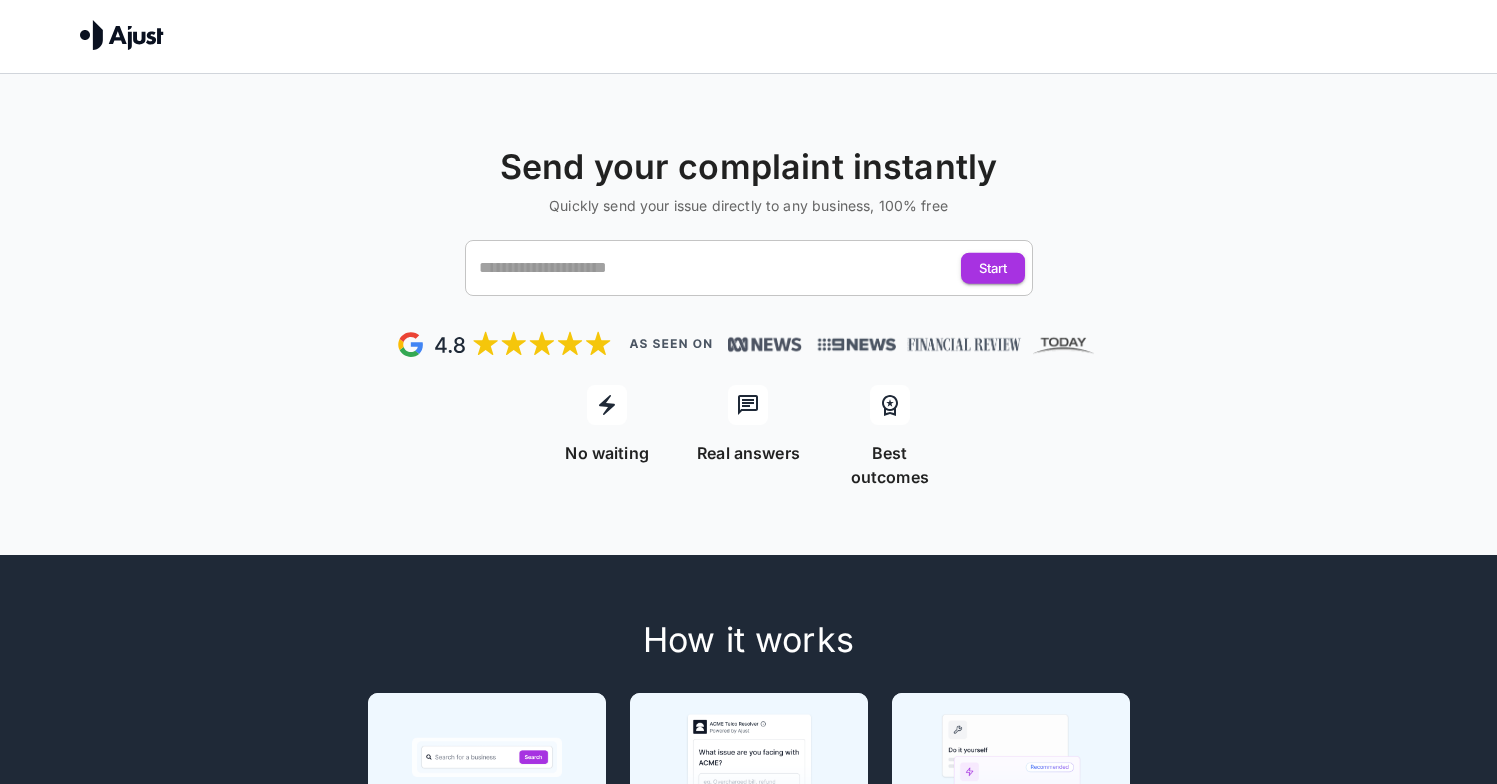 scroll, scrollTop: 0, scrollLeft: 0, axis: both 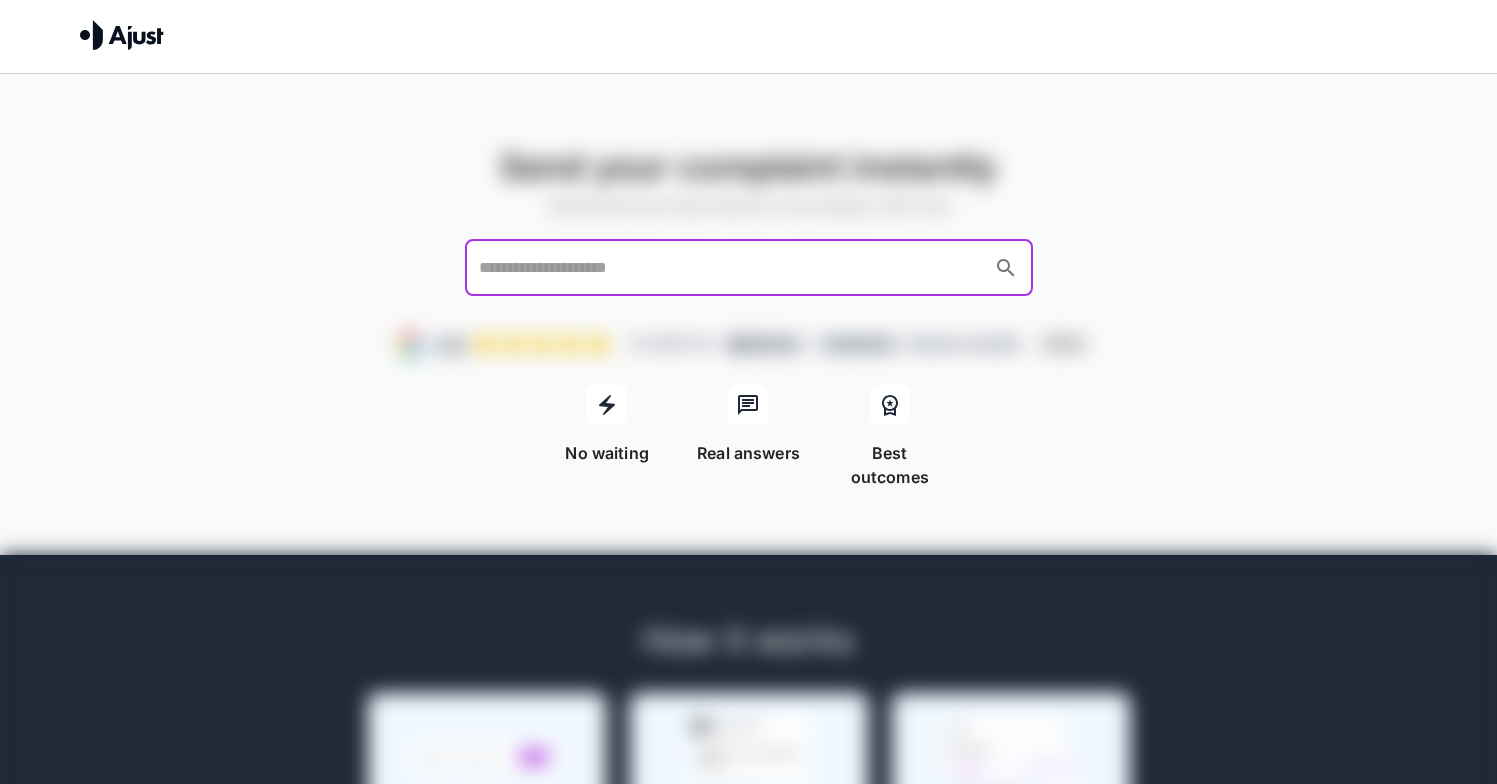 type on "*" 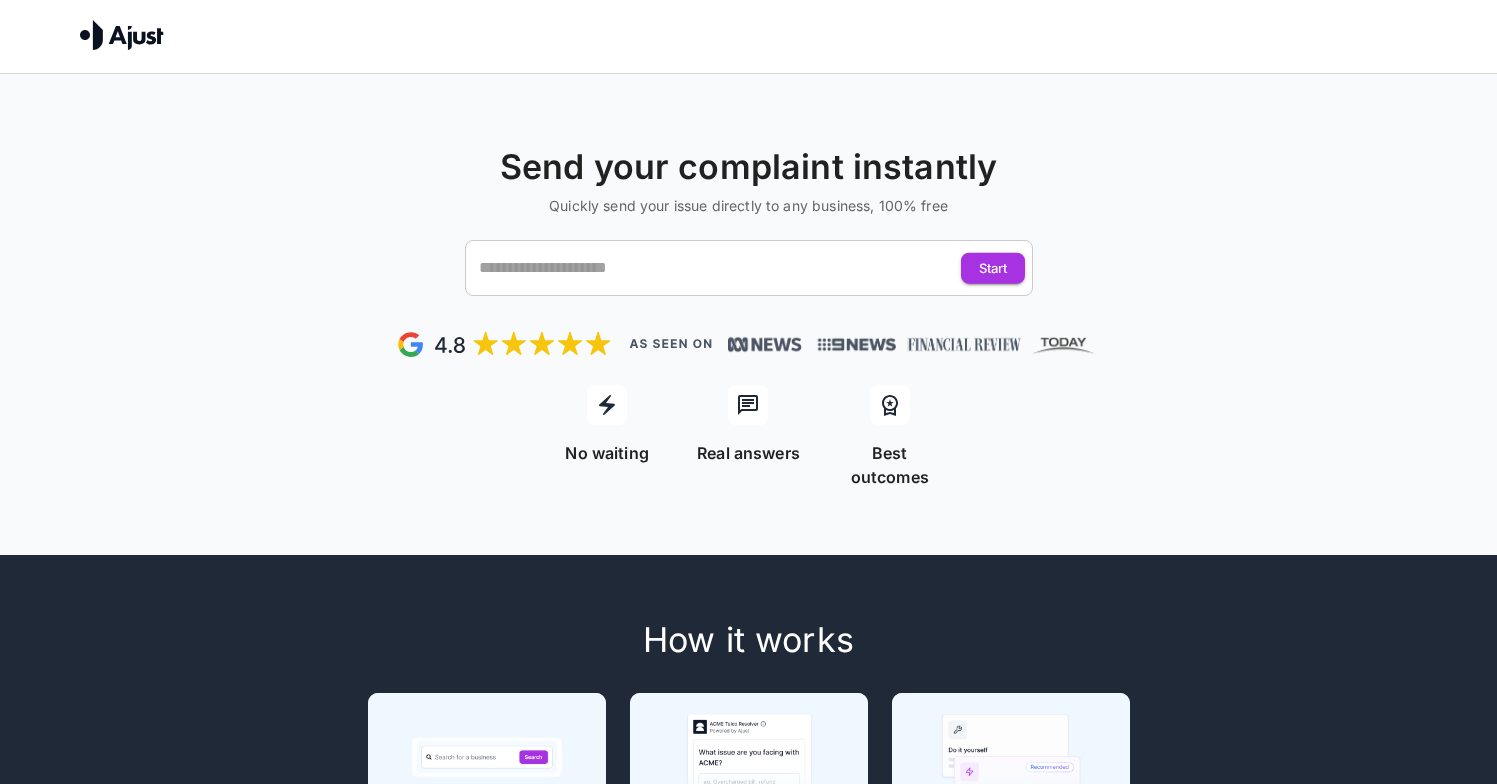 click on "Send your complaint instantly Quickly send your issue directly to any business, 100% free ​ Start No waiting Real answers Best outcomes" at bounding box center (748, 282) 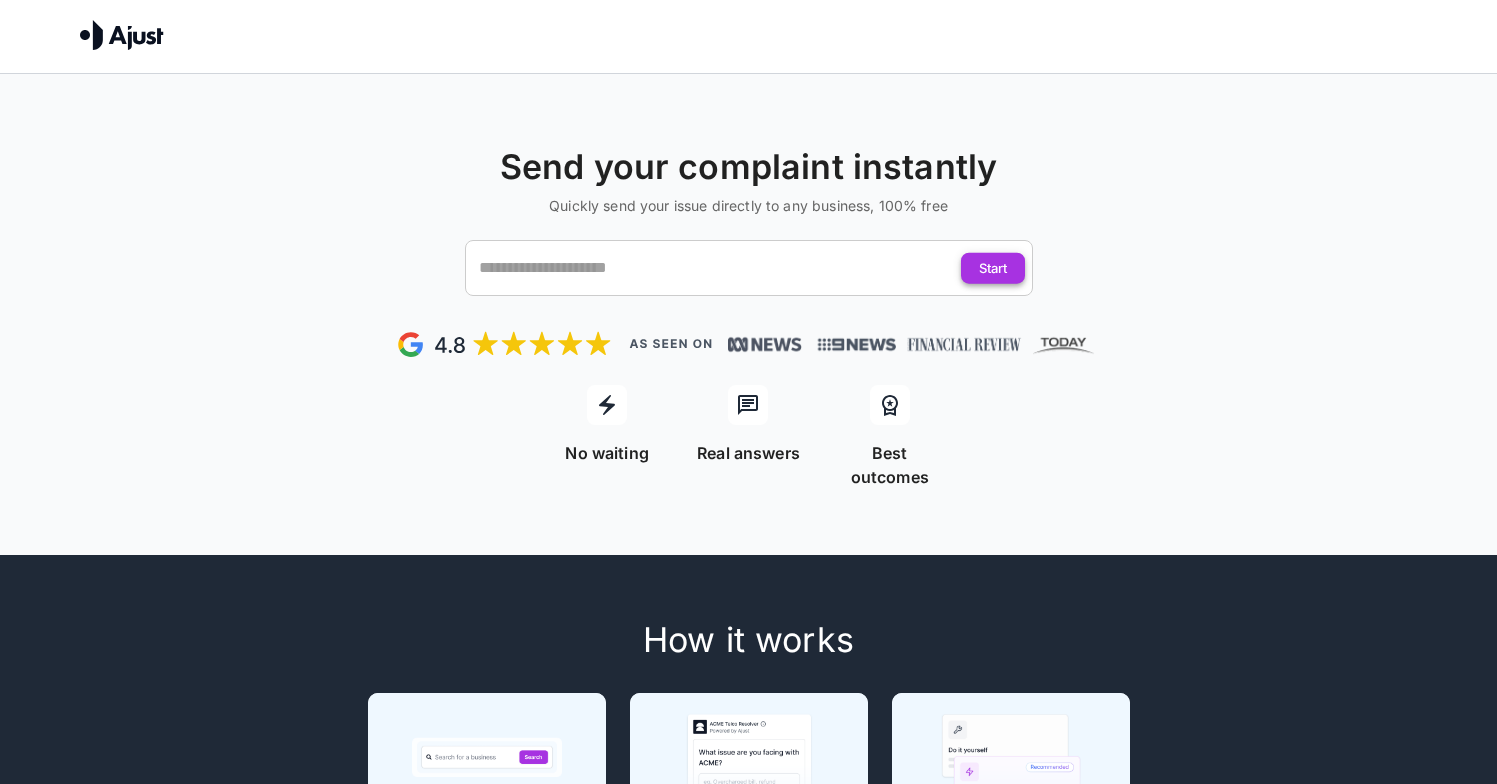click on "Start" at bounding box center (993, 268) 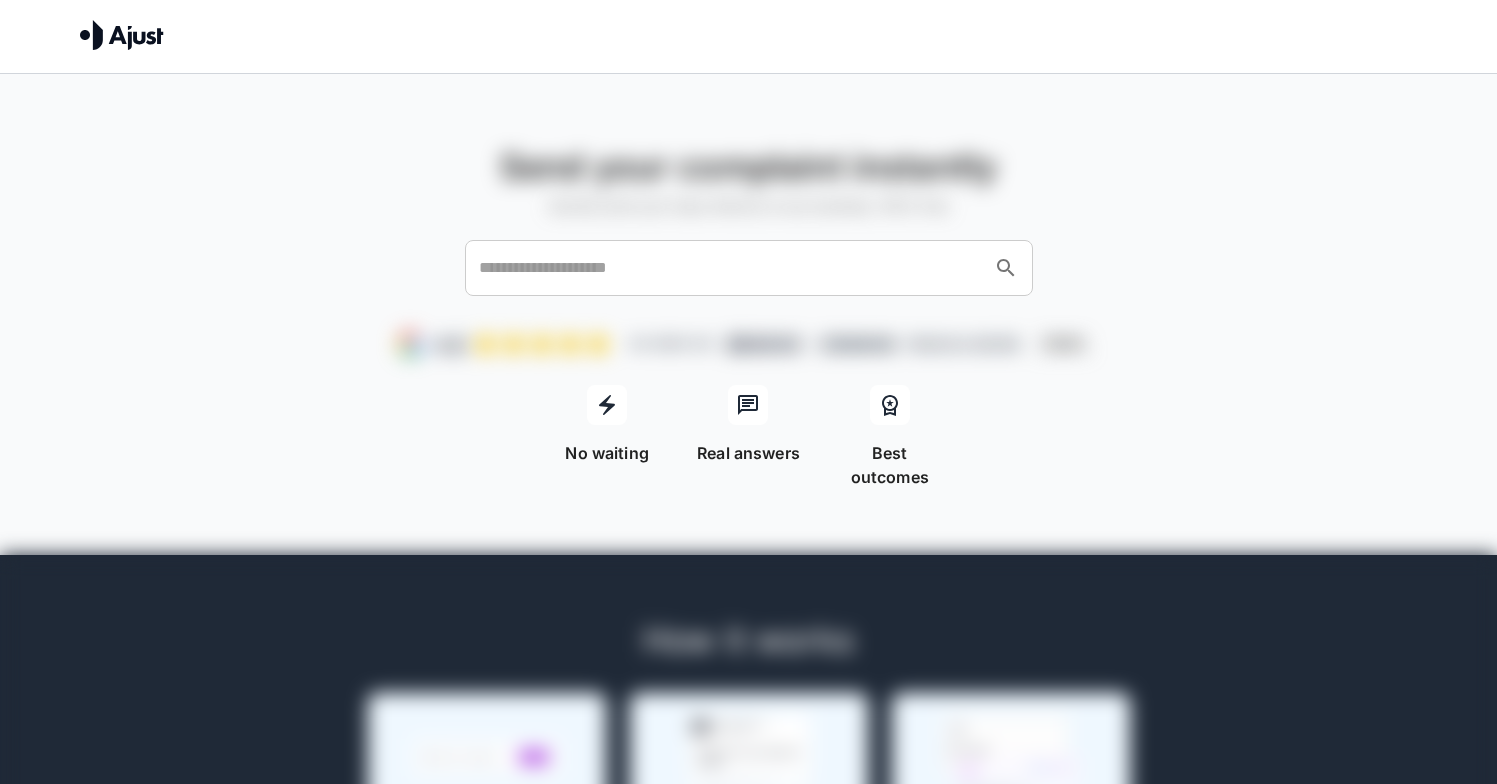 click on "Send your complaint instantly Quickly send your issue directly to any business, 100% free ​" at bounding box center [748, 221] 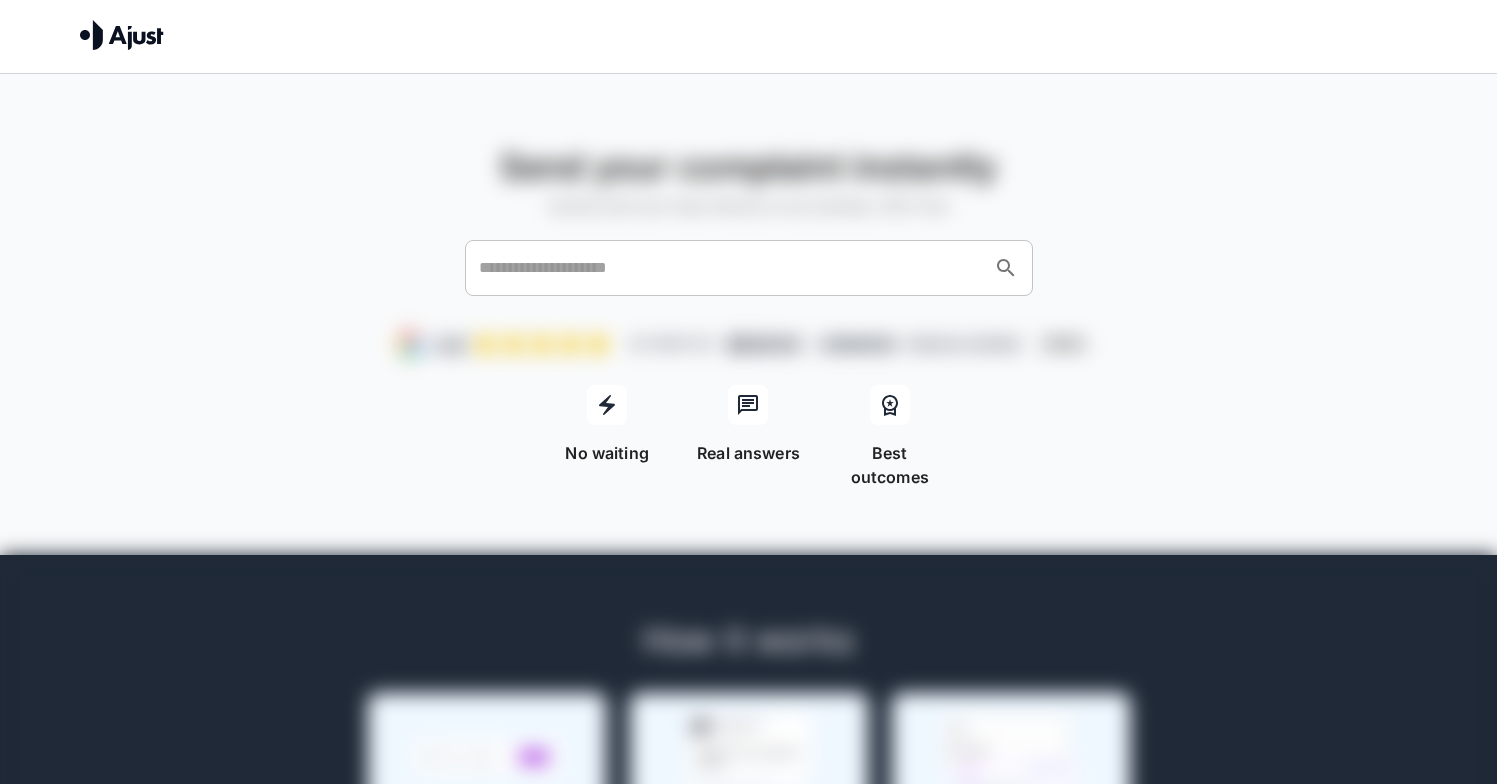drag, startPoint x: 783, startPoint y: 290, endPoint x: 850, endPoint y: 279, distance: 67.89698 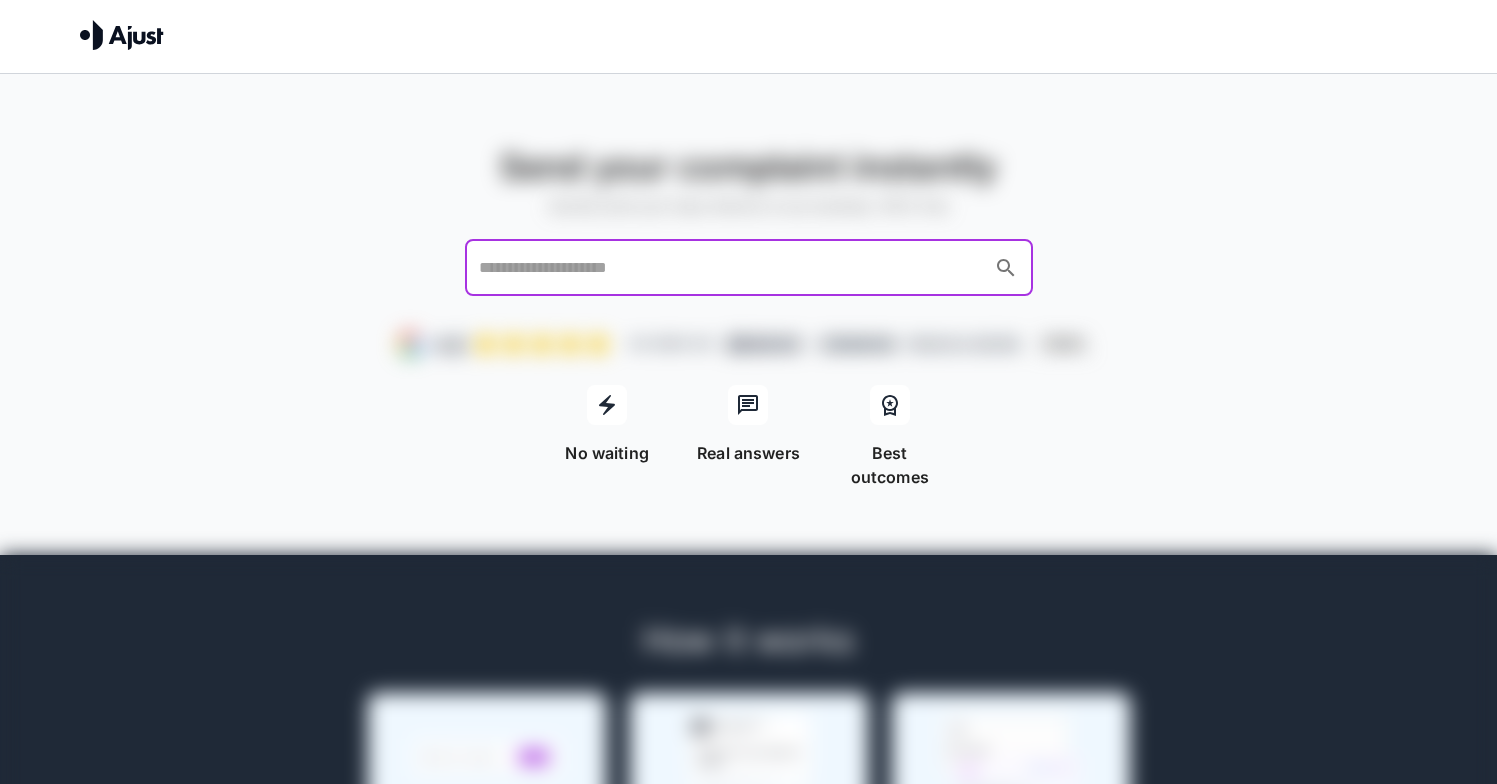 click on "Send your complaint instantly Quickly send your issue directly to any business, 100% free ​" at bounding box center [748, 221] 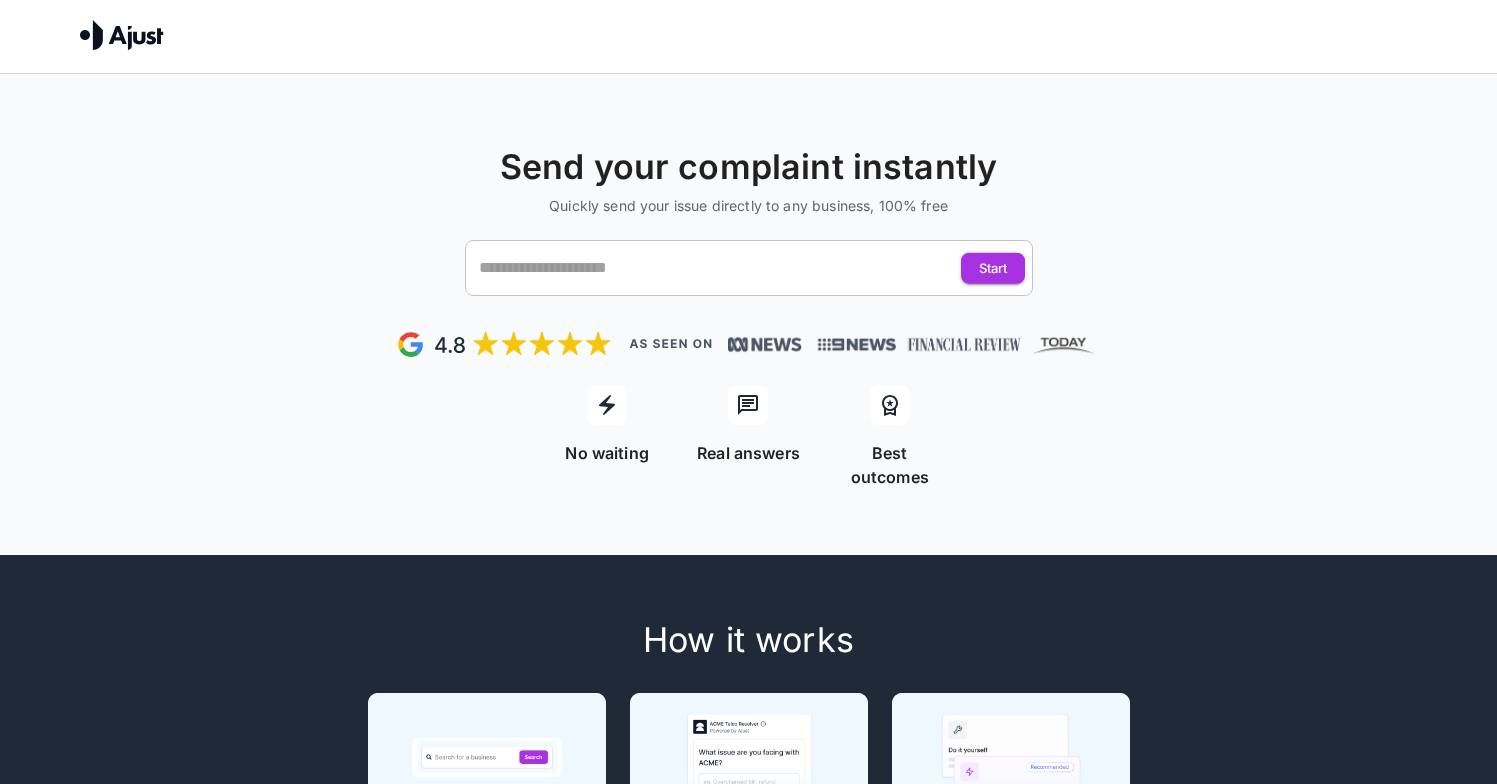 click at bounding box center (730, 268) 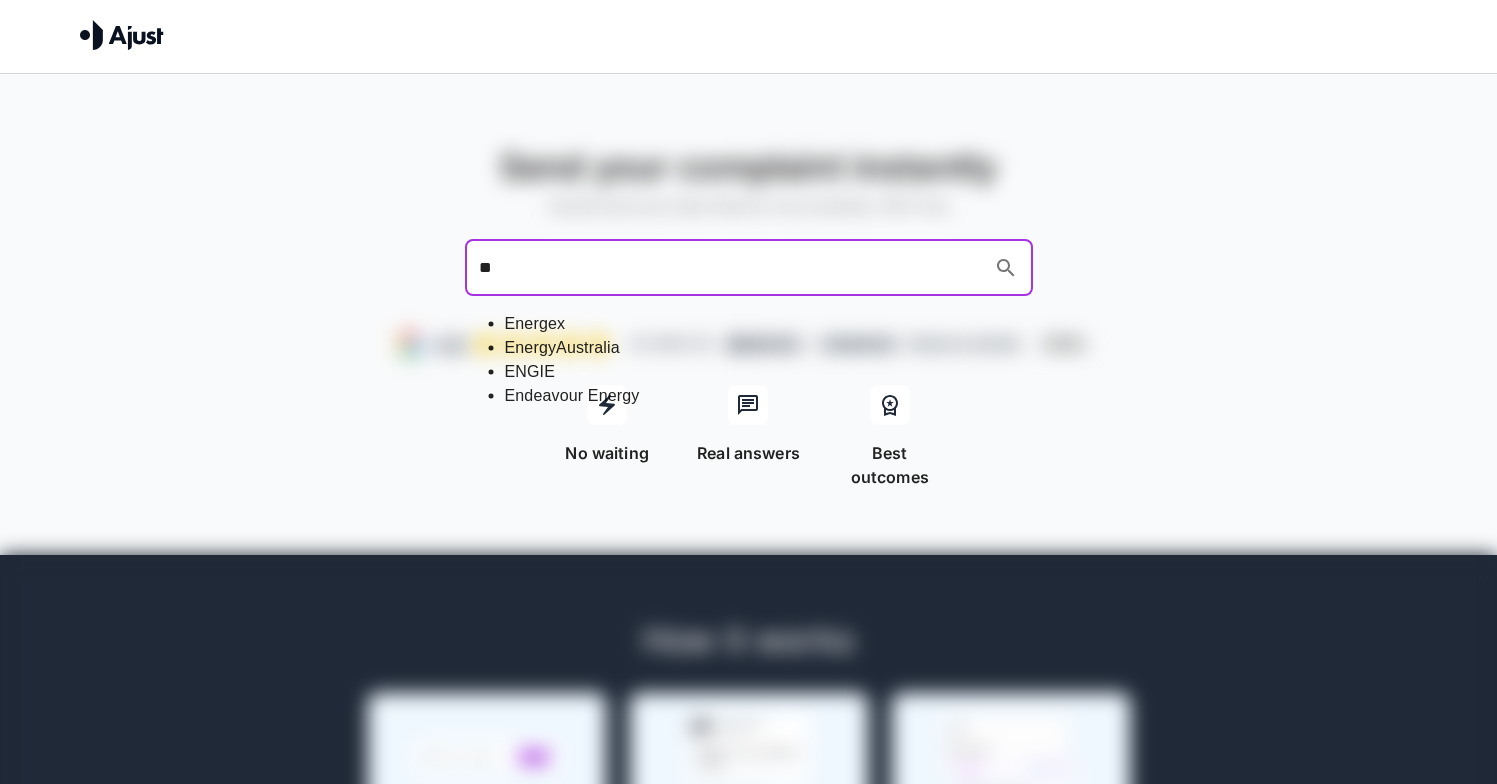 type on "*" 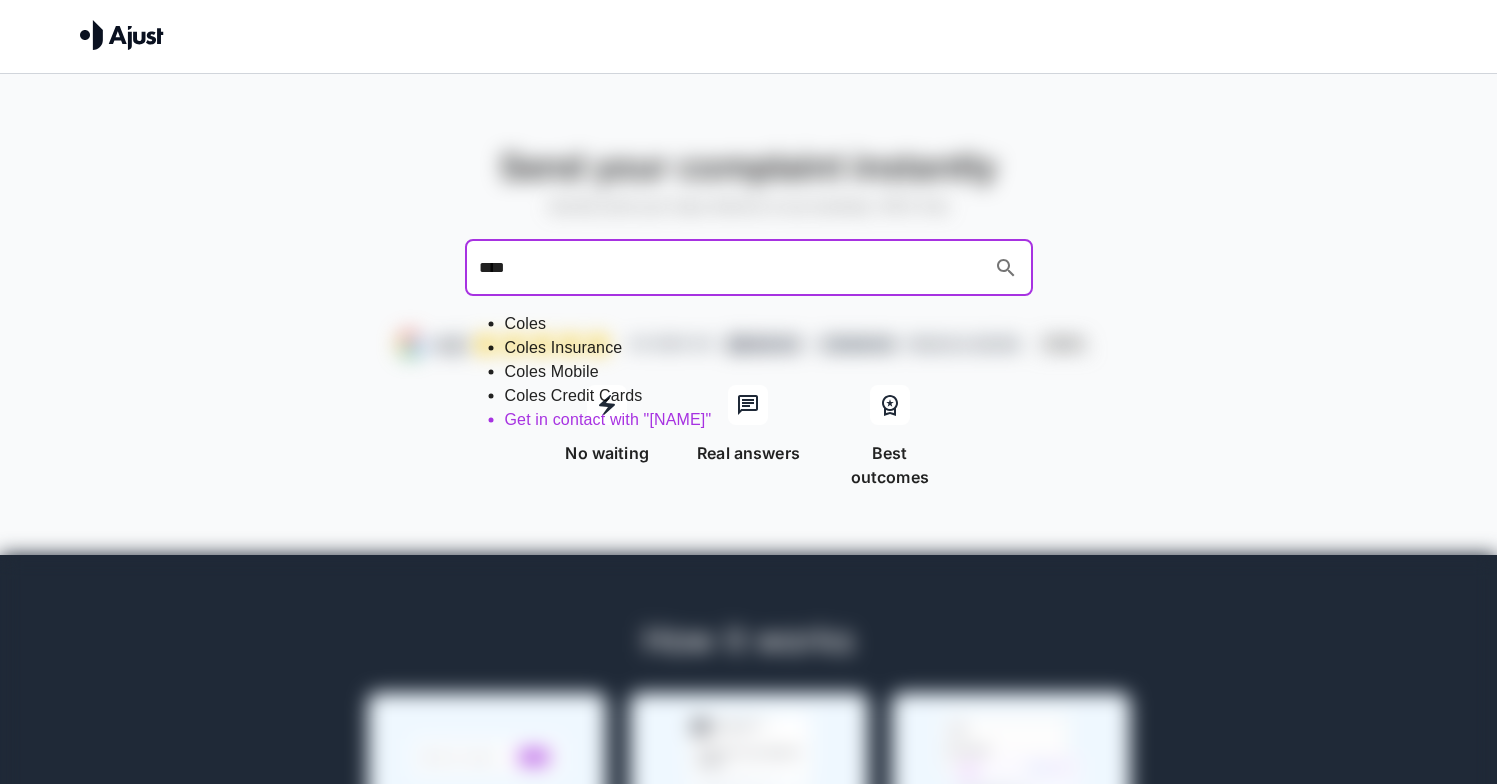 type on "*****" 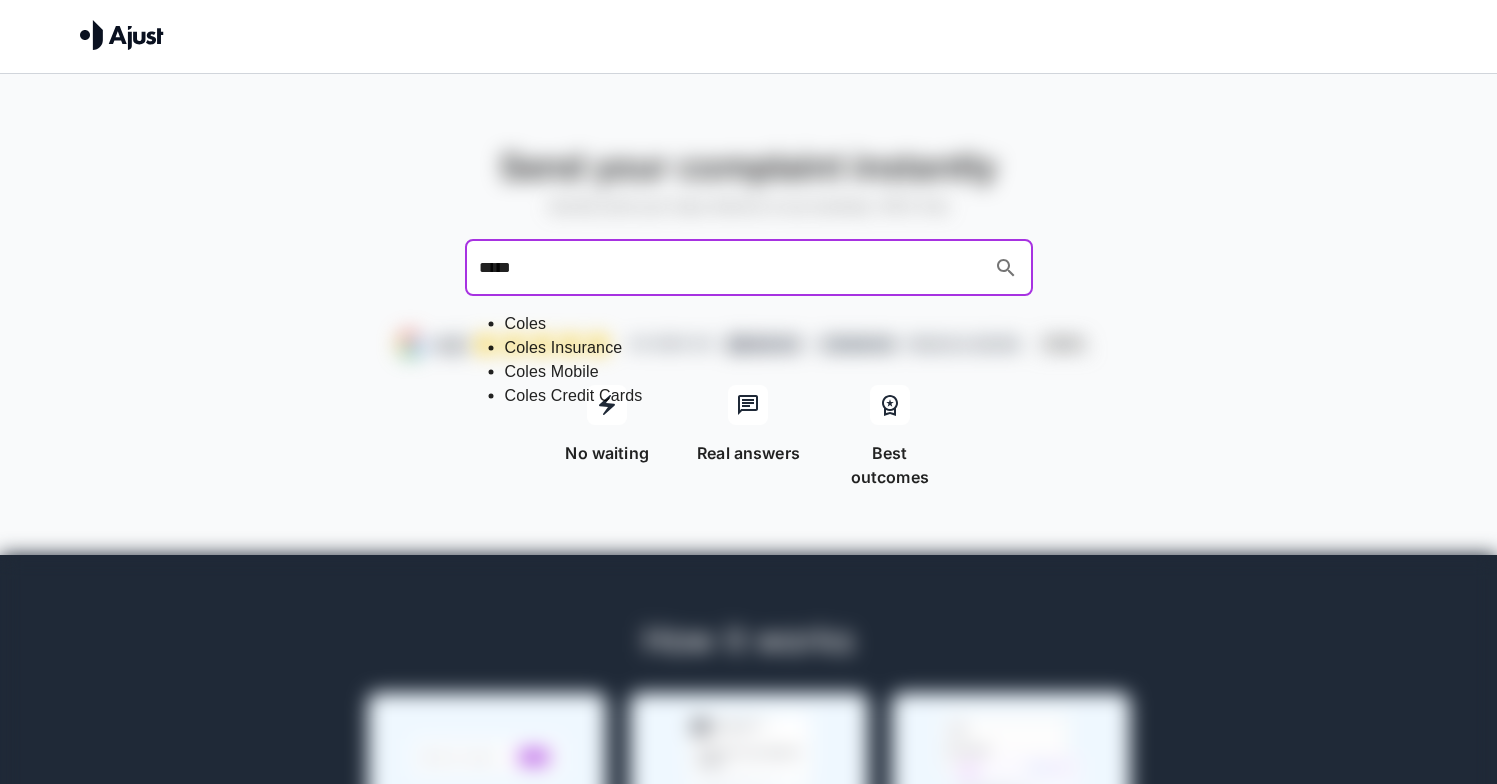 click on "Coles" at bounding box center (769, 324) 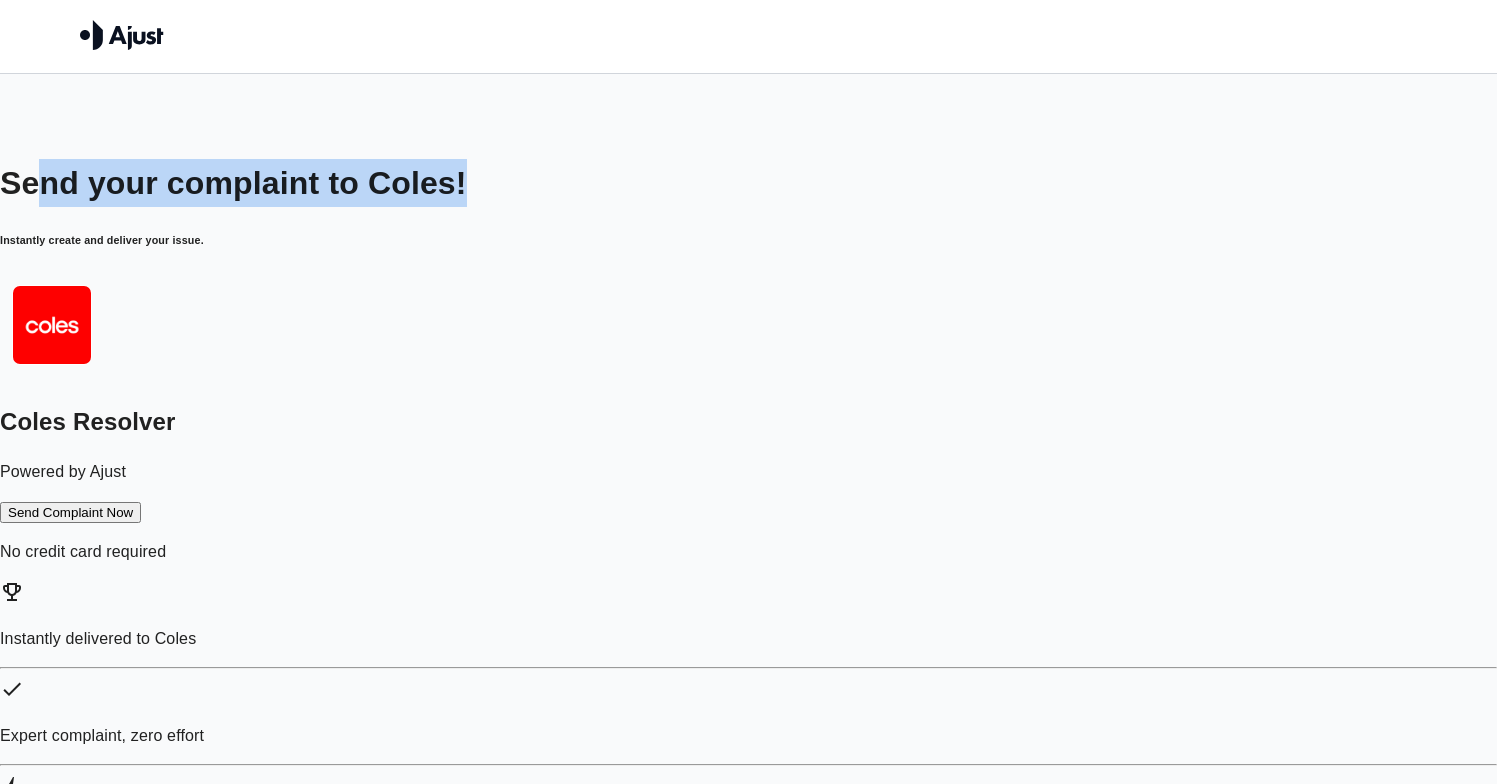 drag, startPoint x: 944, startPoint y: 204, endPoint x: 546, endPoint y: 203, distance: 398.00125 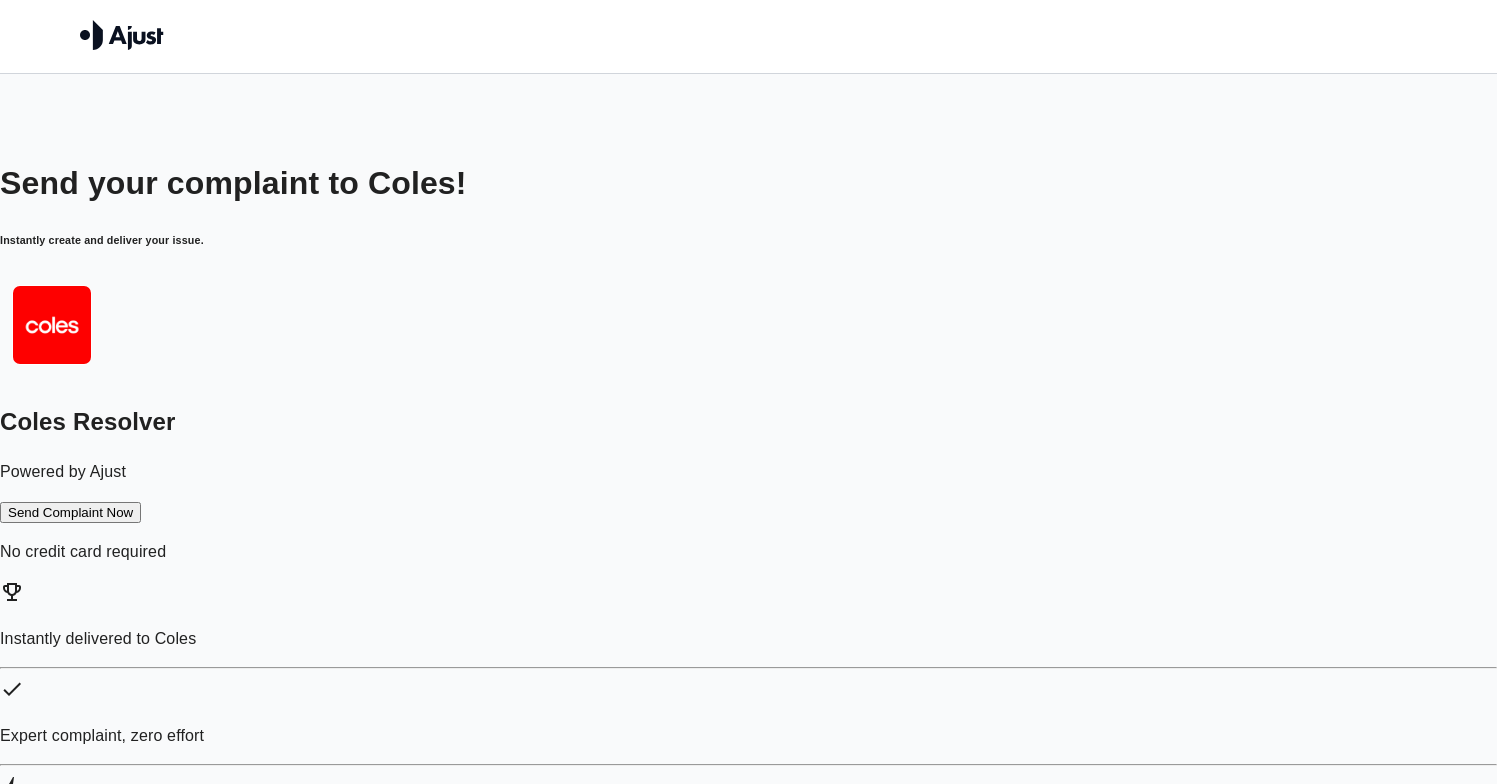 click on "Send your complaint to Coles!" at bounding box center [748, 183] 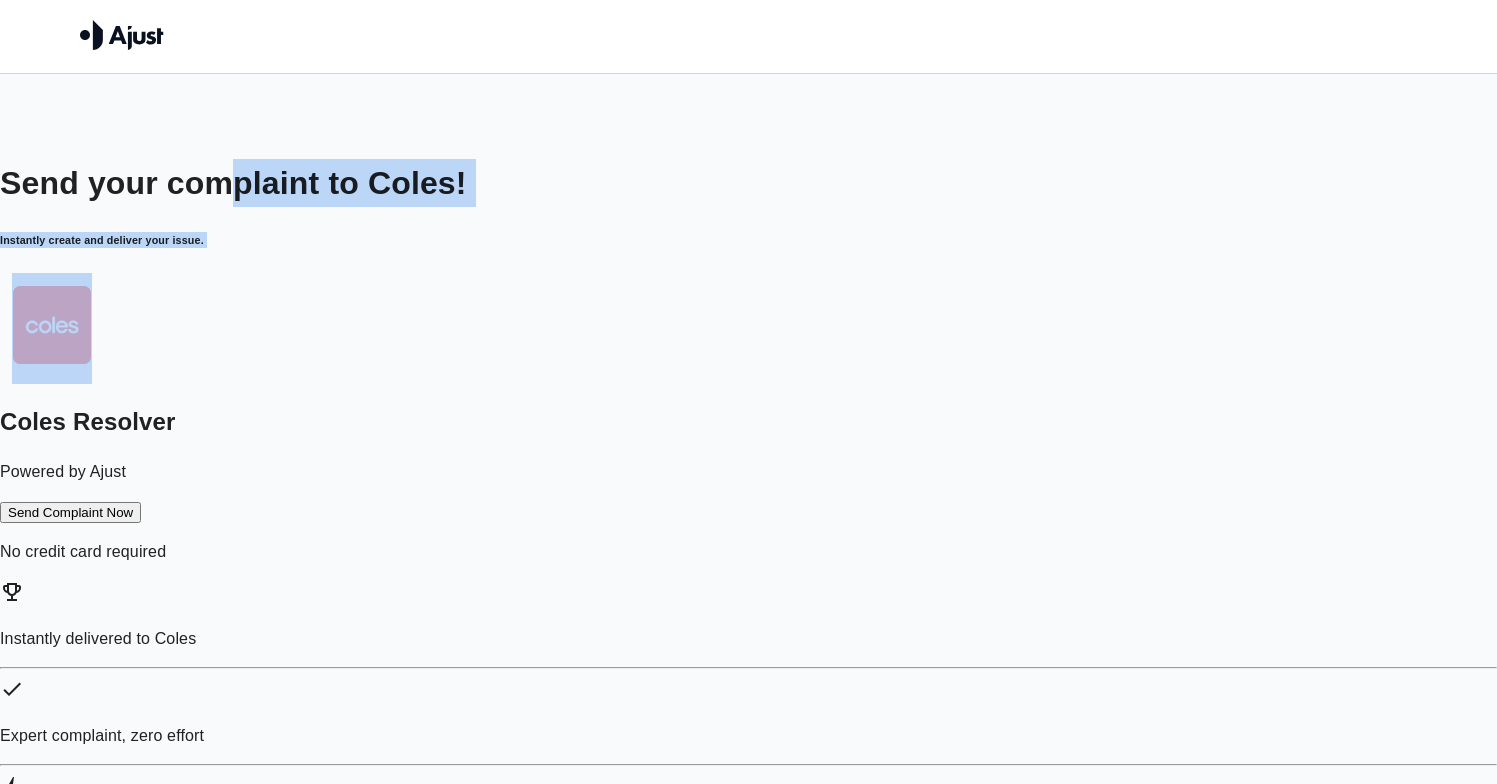 drag, startPoint x: 421, startPoint y: 197, endPoint x: 920, endPoint y: 195, distance: 499.004 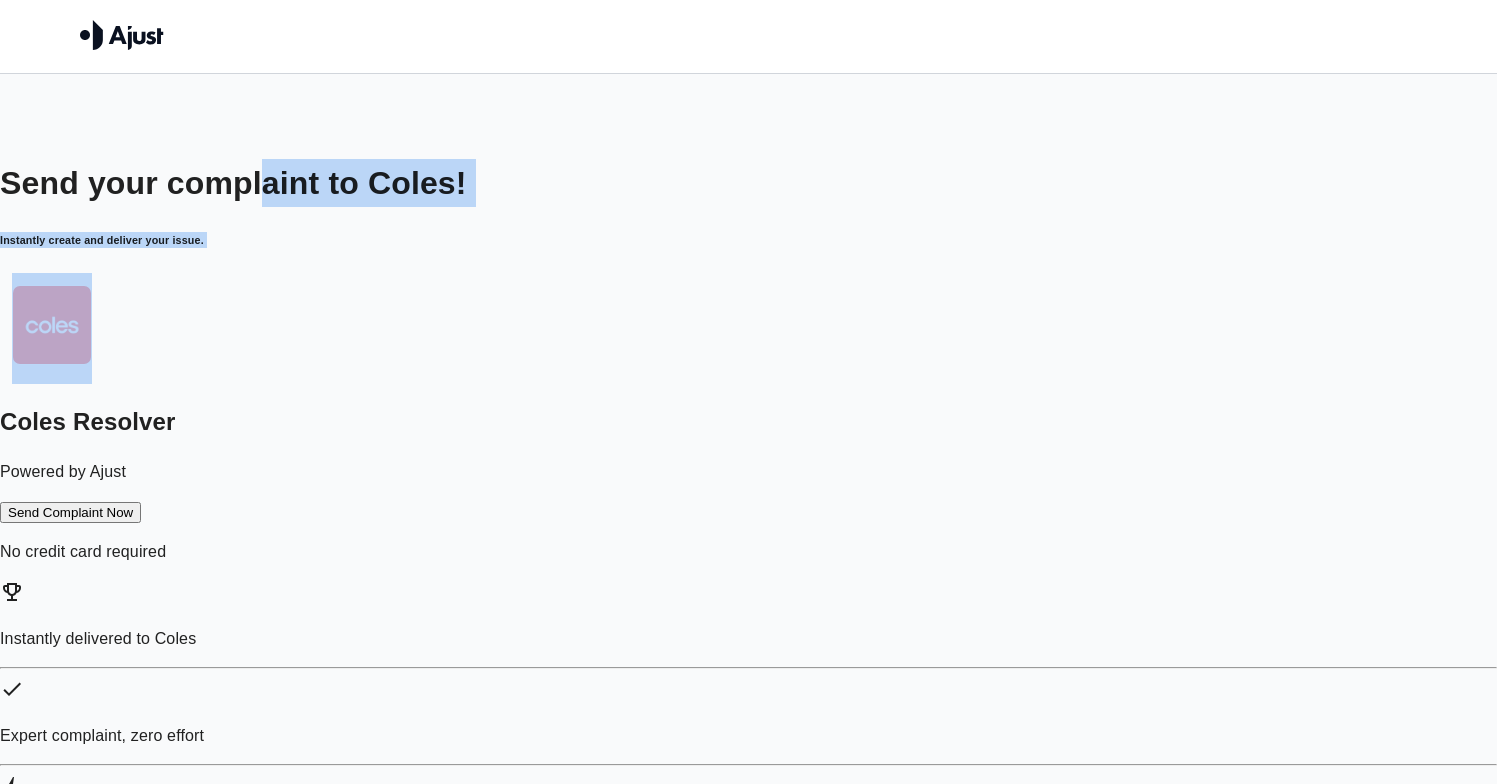 drag, startPoint x: 920, startPoint y: 195, endPoint x: 982, endPoint y: 191, distance: 62.1289 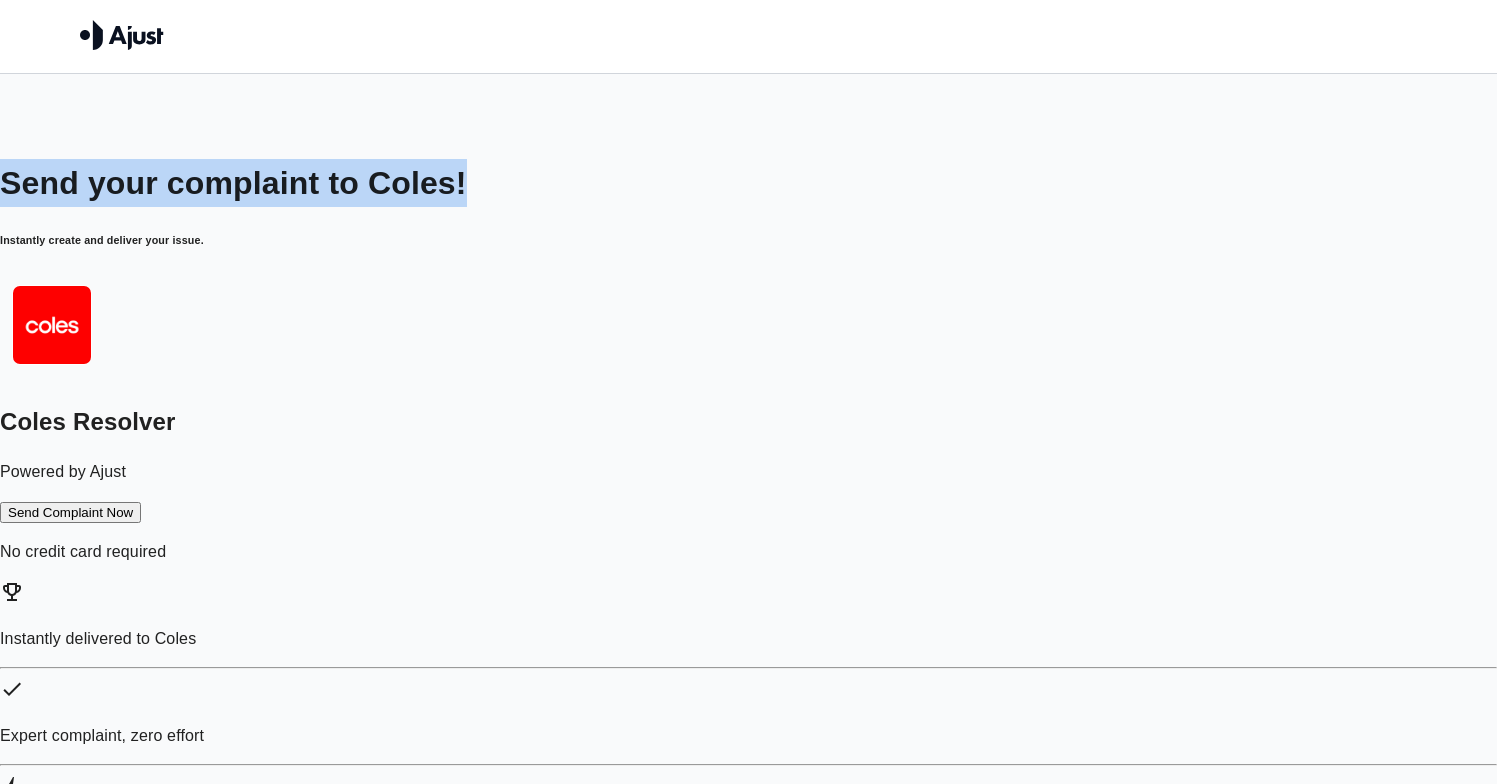 drag, startPoint x: 982, startPoint y: 191, endPoint x: 395, endPoint y: 176, distance: 587.19165 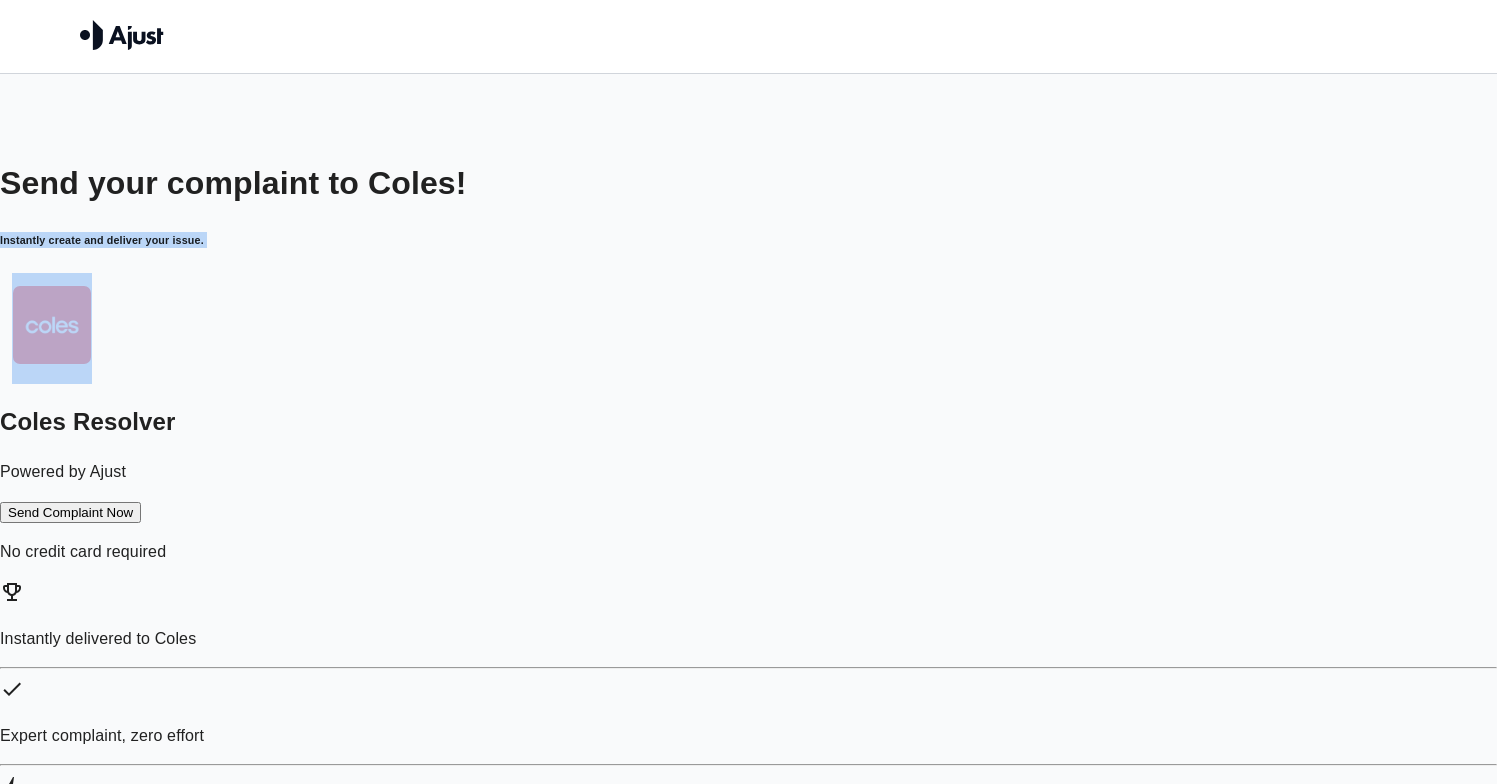 click on "Send your complaint to Coles! Instantly create and deliver your issue. Coles Resolver Powered by Ajust Send Complaint Now No credit card required Instantly delivered to Coles Expert complaint, zero effort 100% free, no card required Have another issue? Search again" at bounding box center [748, 513] 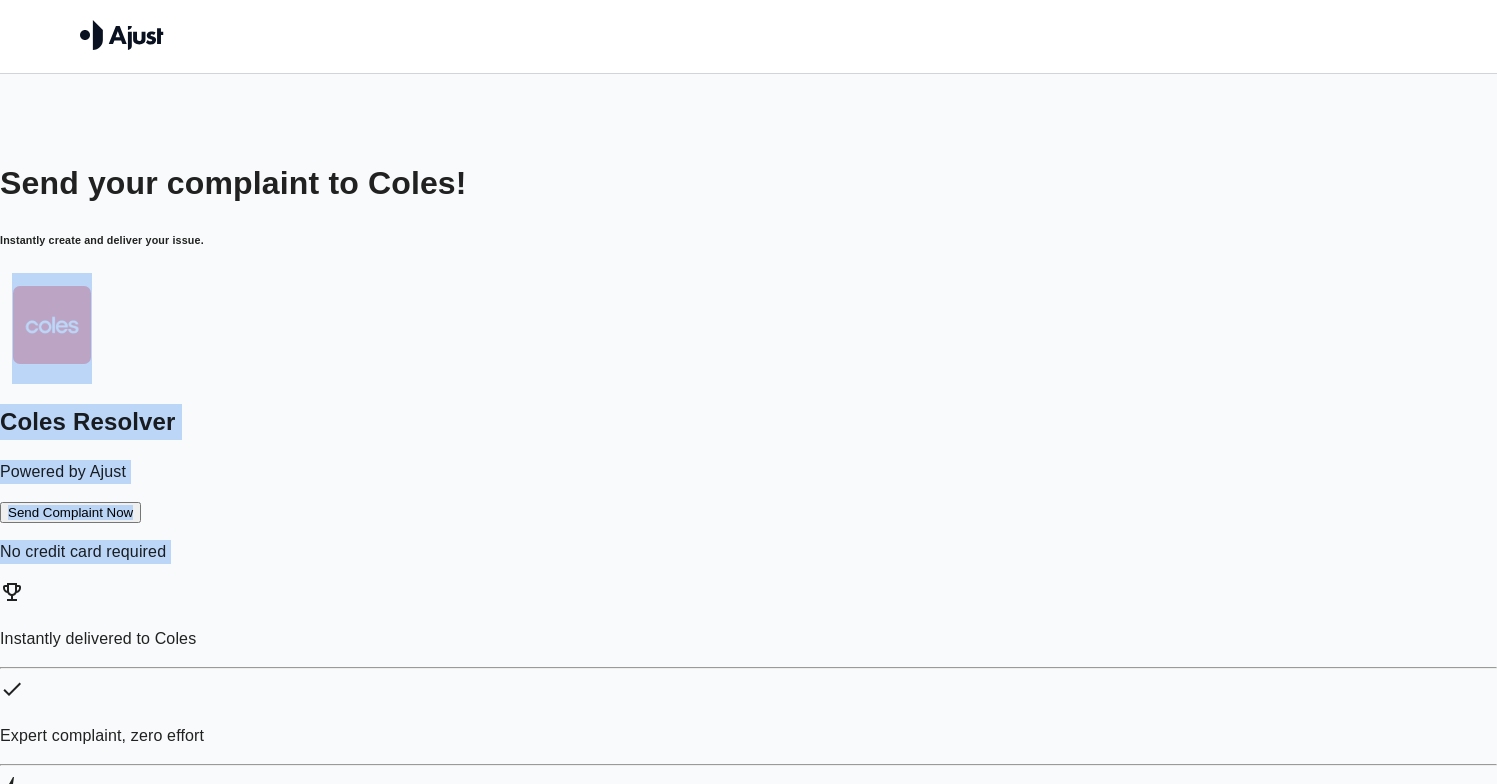 drag, startPoint x: 563, startPoint y: 195, endPoint x: 1093, endPoint y: 200, distance: 530.02356 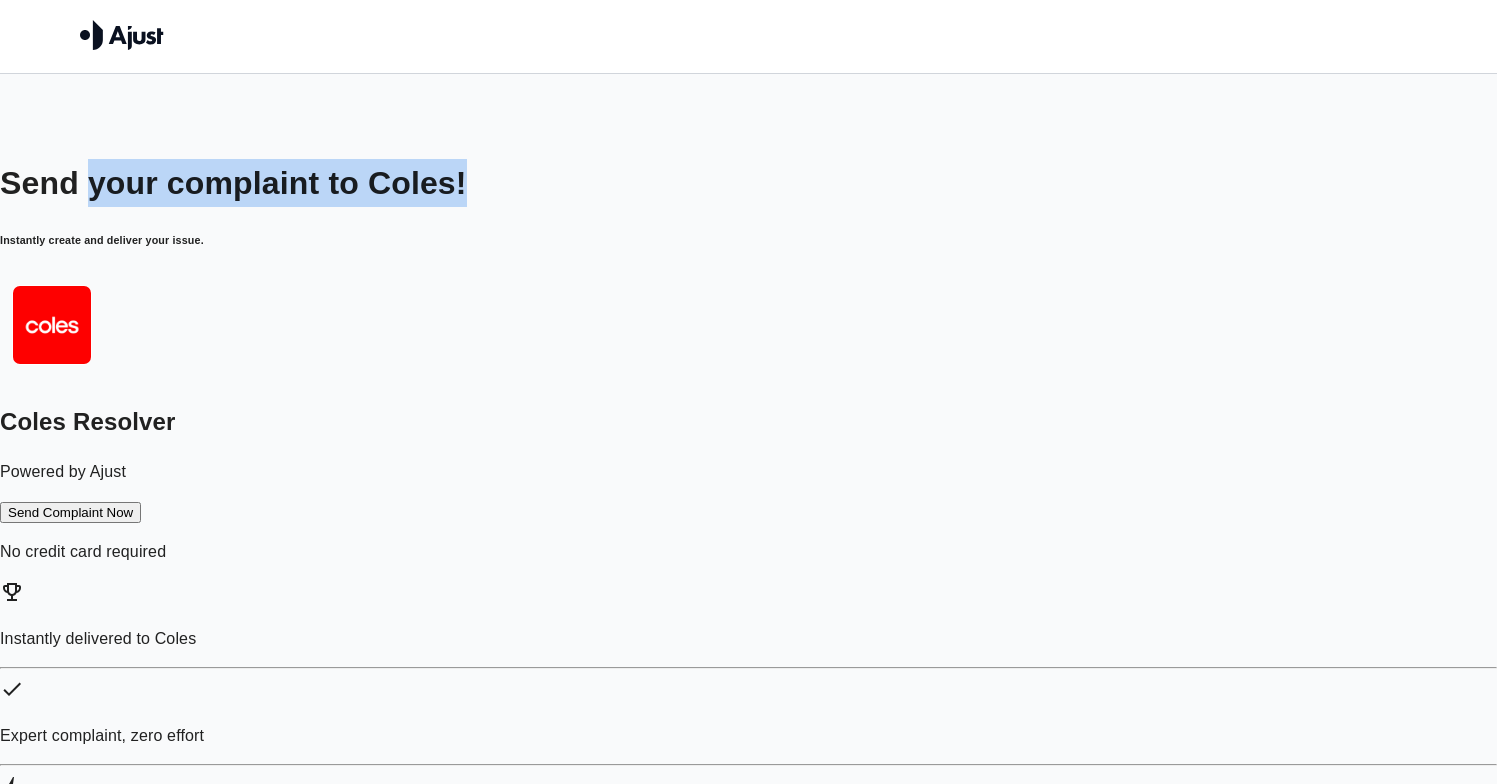 drag, startPoint x: 862, startPoint y: 198, endPoint x: 571, endPoint y: 197, distance: 291.0017 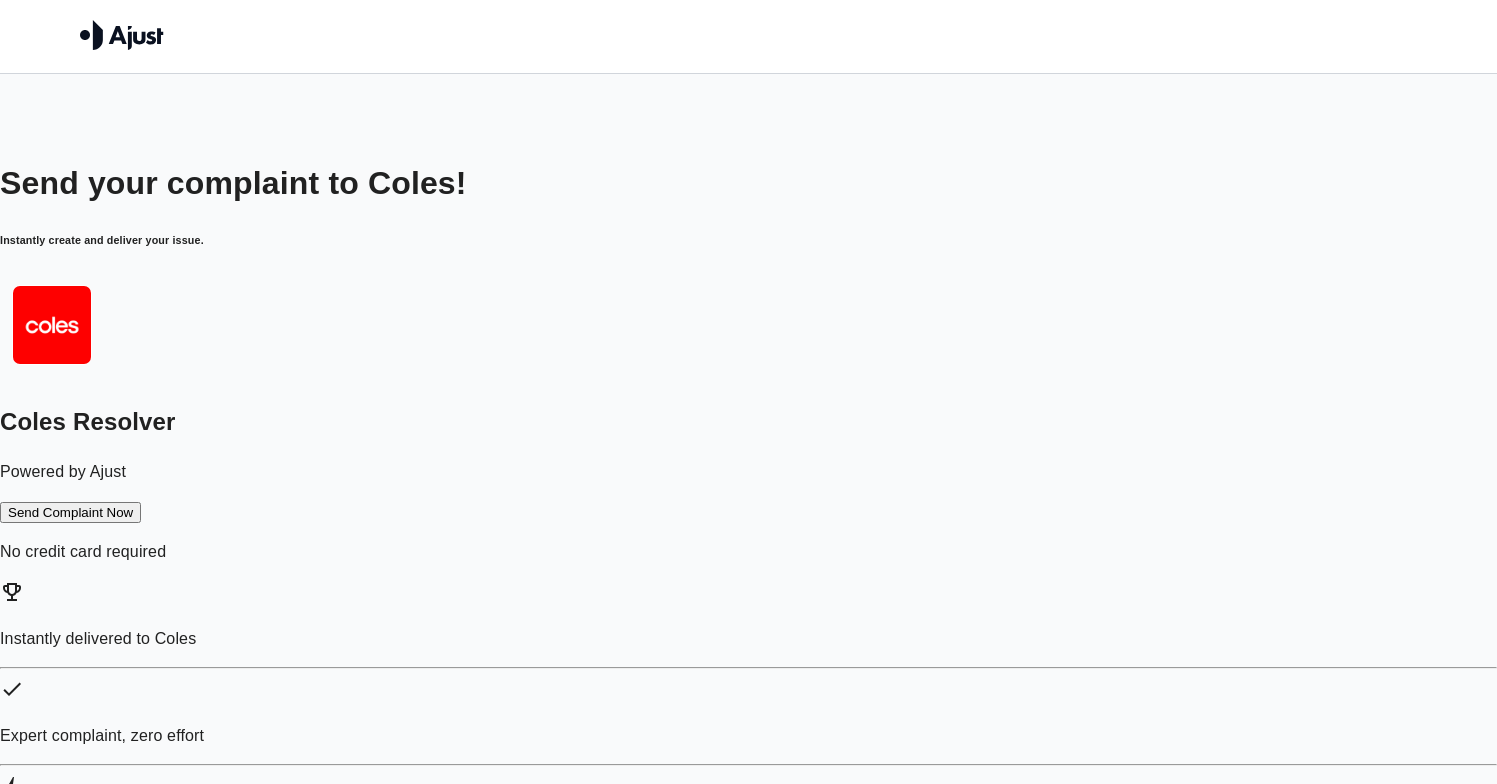 click on "Send your complaint to Coles!" at bounding box center (748, 183) 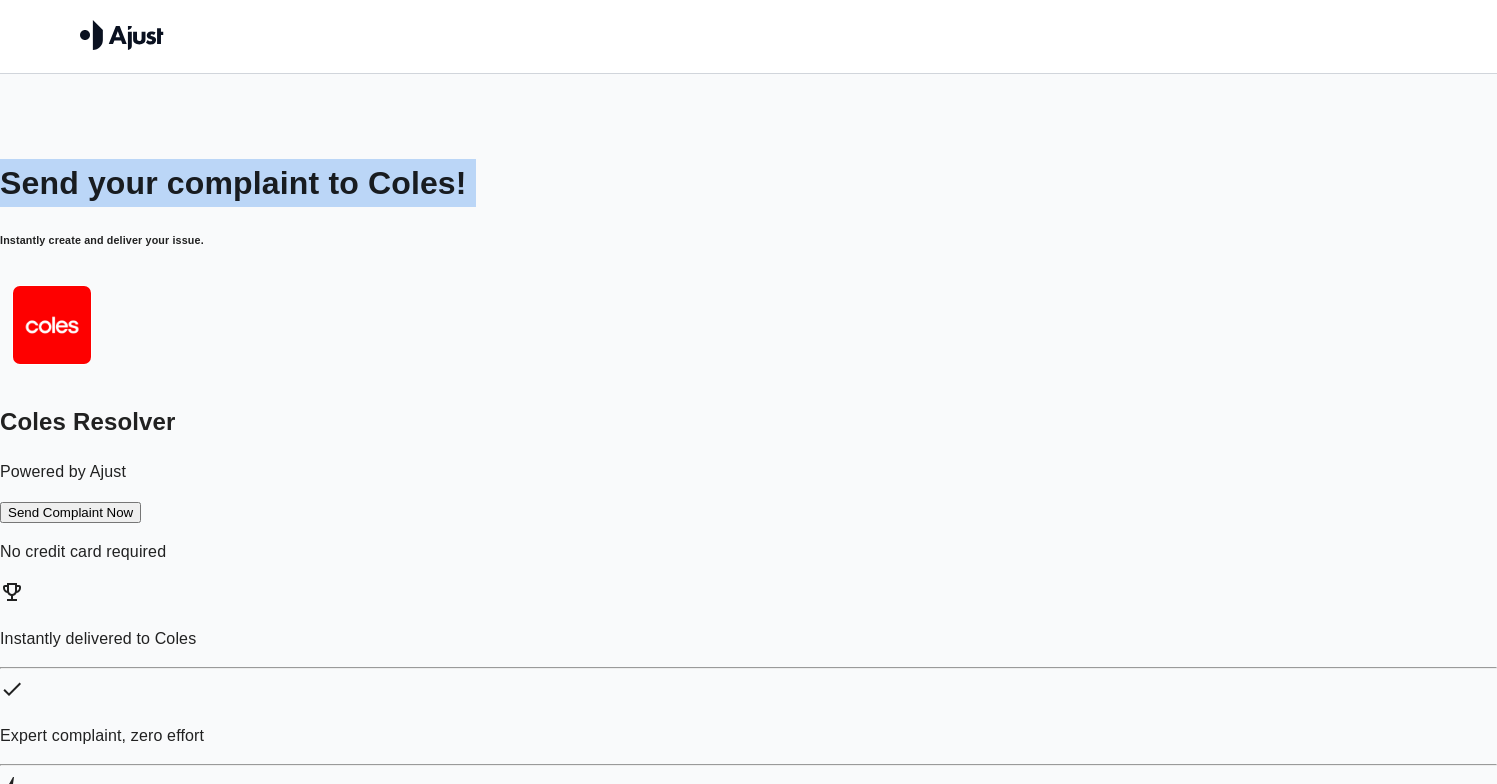 drag, startPoint x: 565, startPoint y: 197, endPoint x: 1000, endPoint y: 196, distance: 435.00116 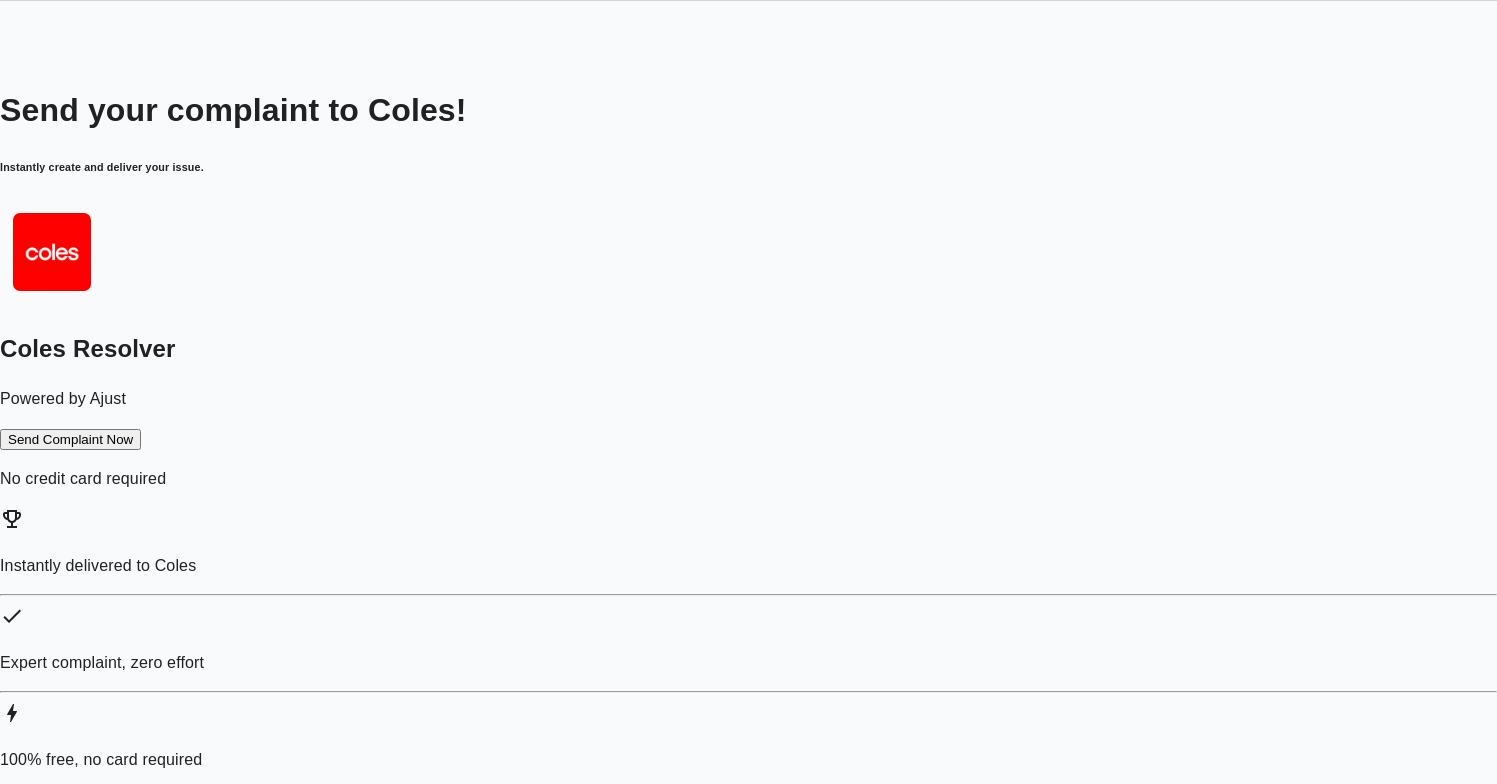 scroll, scrollTop: 0, scrollLeft: 0, axis: both 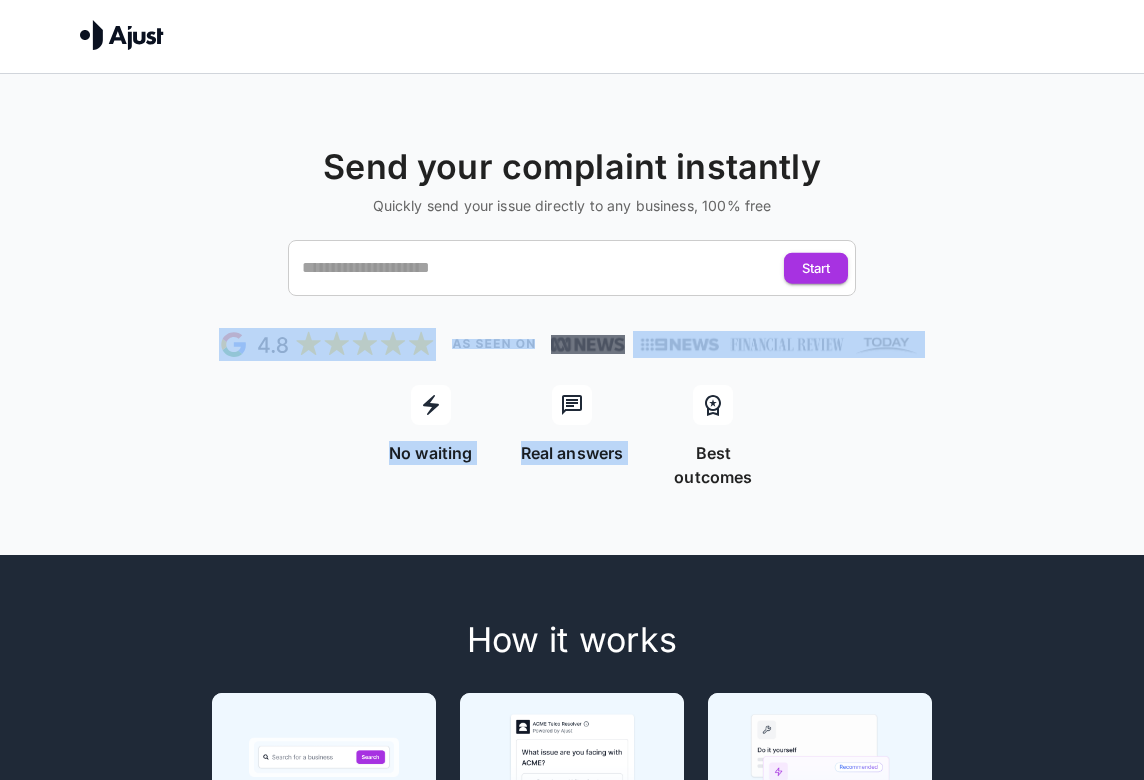 drag, startPoint x: 987, startPoint y: 406, endPoint x: 263, endPoint y: 341, distance: 726.912 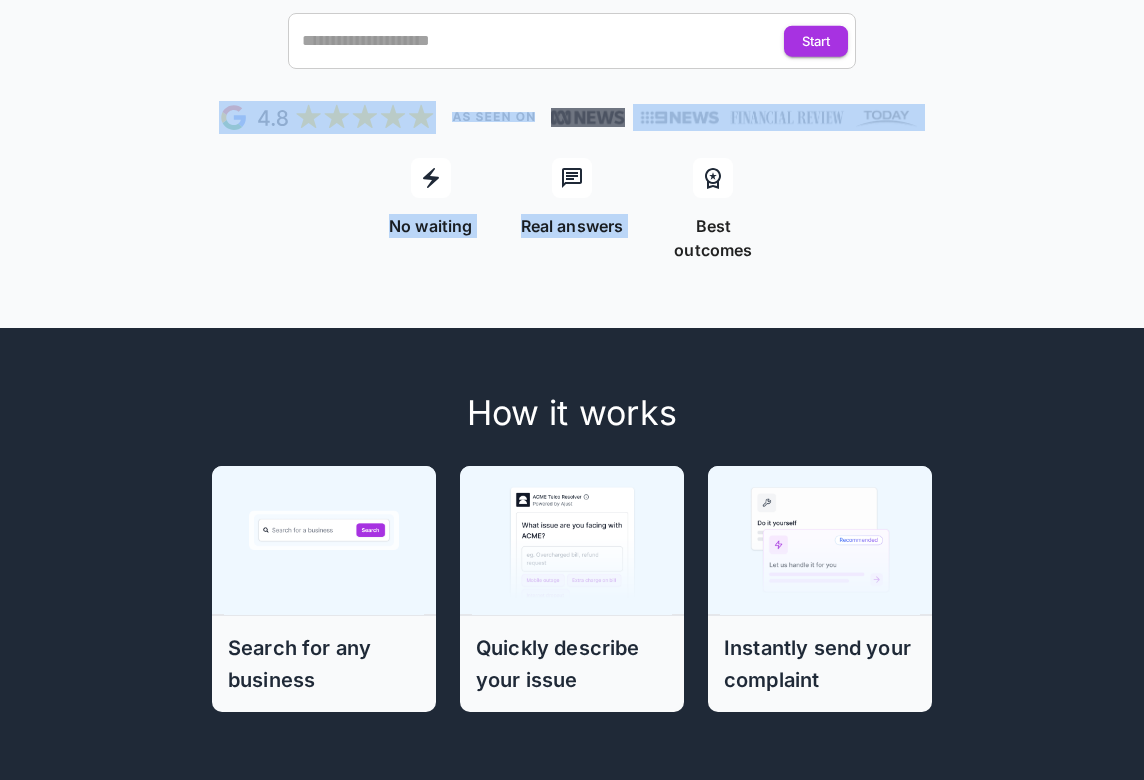 scroll, scrollTop: 0, scrollLeft: 0, axis: both 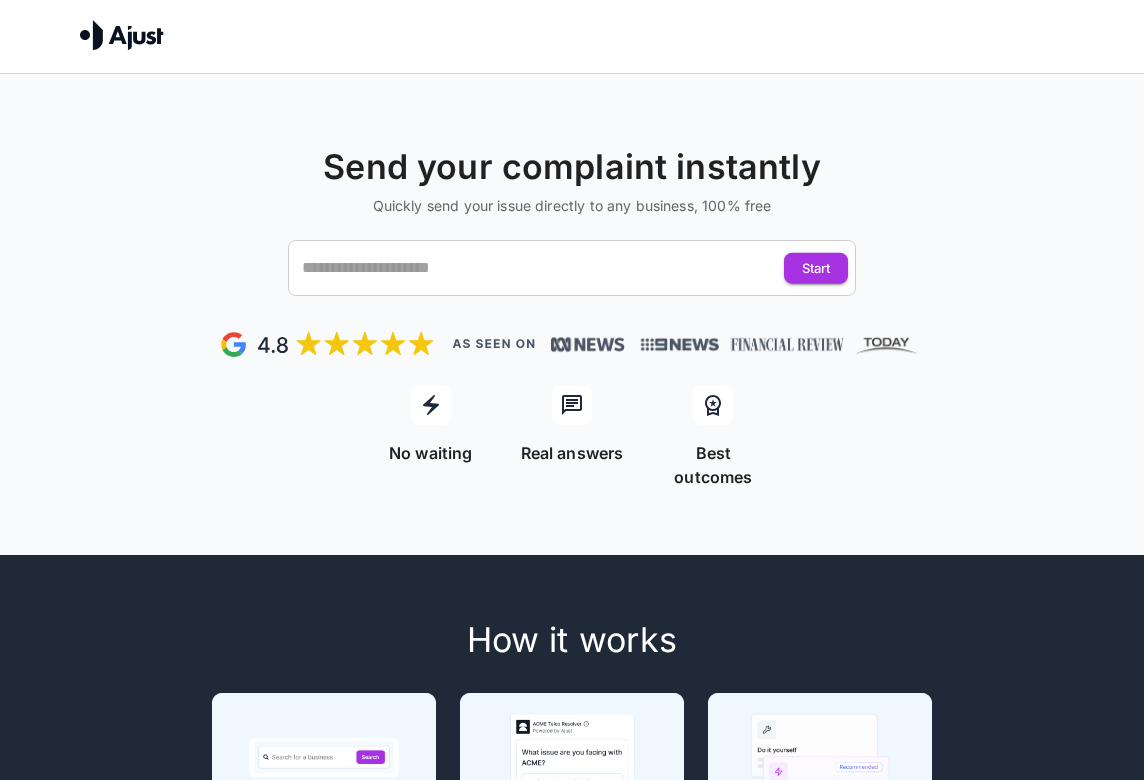 click on "Send your complaint instantly Quickly send your issue directly to any business, 100% free ​ Start How it works Search for any business Quickly describe your issue Instantly send your complaint Frequently asked questions What happens after I send my complaint? Your complaint is immediately sent to the business. You can then directly follow up with them. Is it really free to send my complaint? Yes. Sending your complaint with Ajust is completely free. How is this better than contacting businesses myself? Ajust instantly delivers a clear, professional complaint directly to the business, saving you time, stress, and effort." at bounding box center (572, 704) 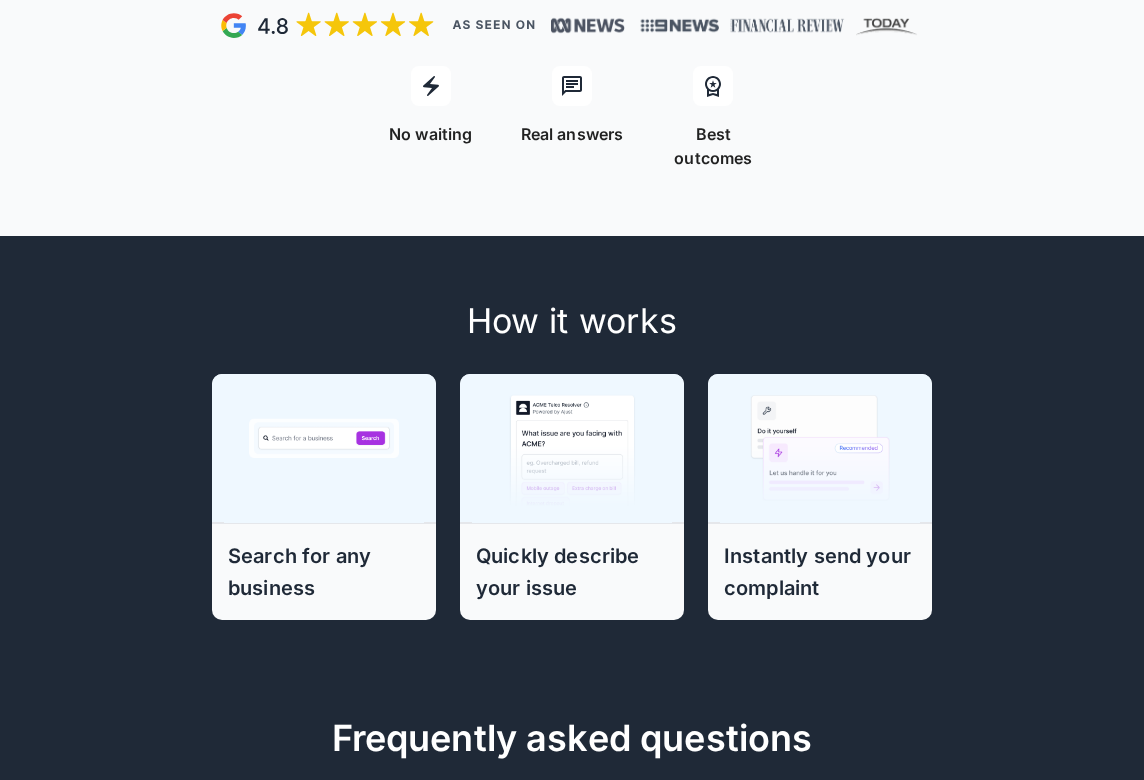 scroll, scrollTop: 0, scrollLeft: 0, axis: both 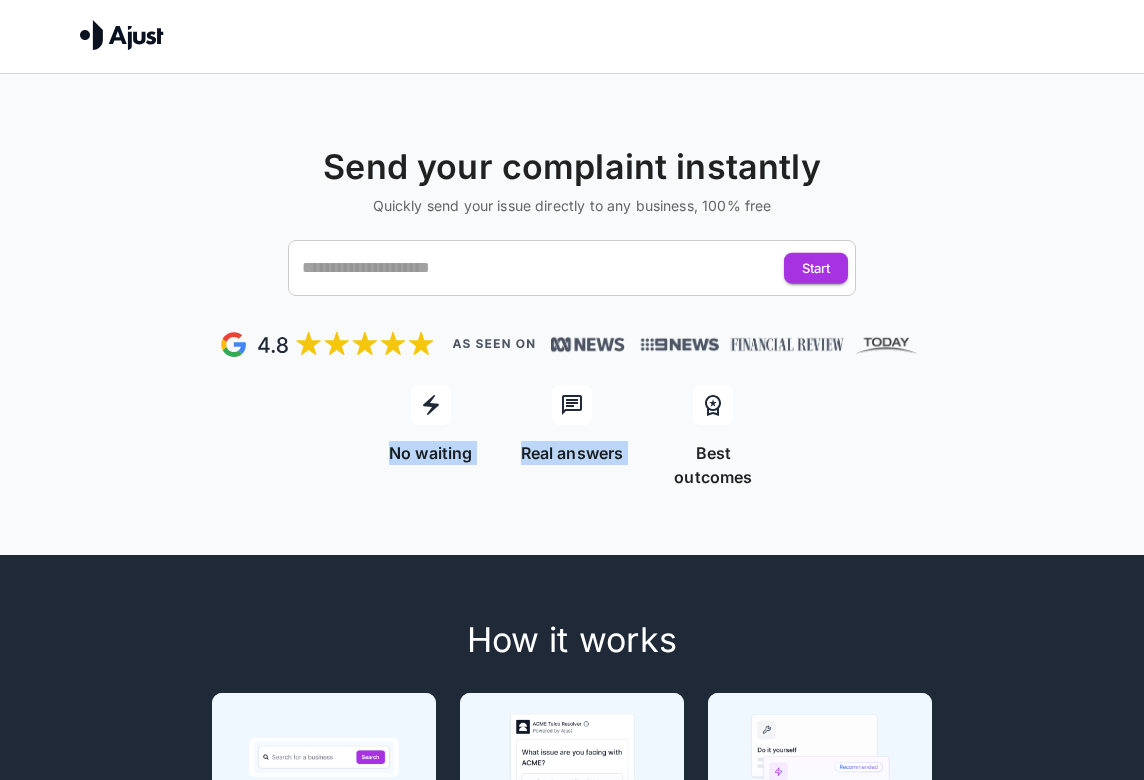 drag, startPoint x: 919, startPoint y: 434, endPoint x: 355, endPoint y: 375, distance: 567.0776 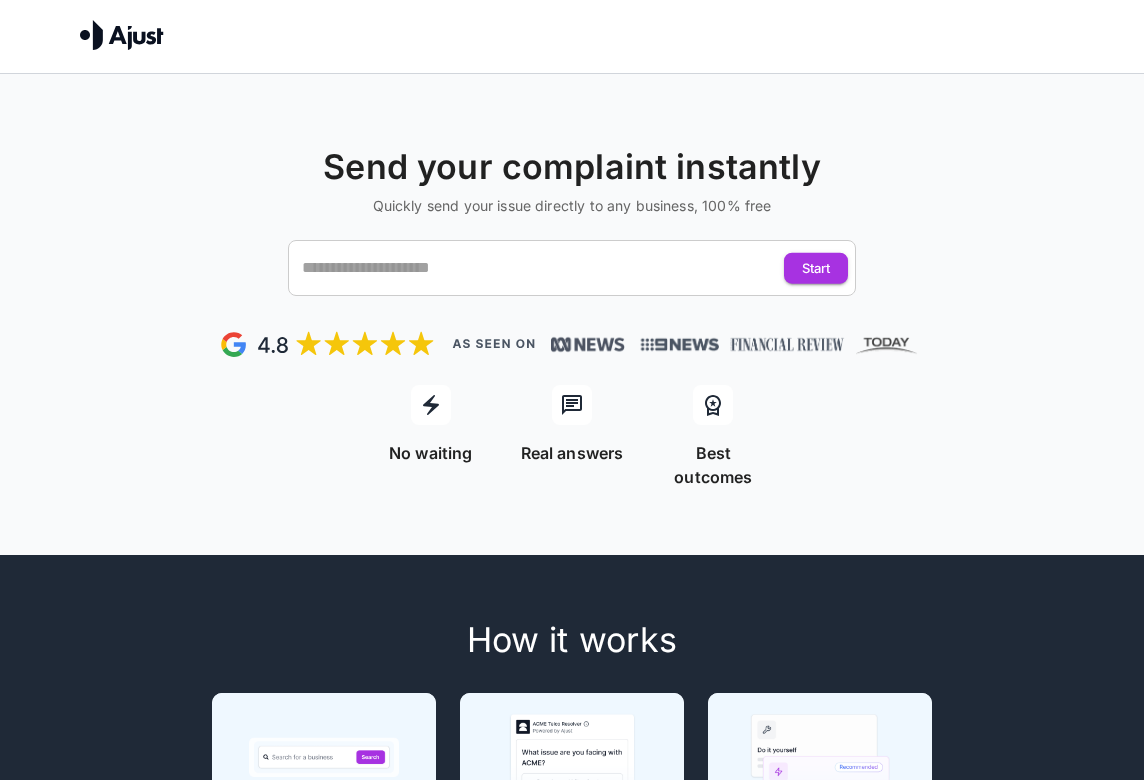 click on "Send your complaint instantly Quickly send your issue directly to any business, 100% free ​ Start No waiting Real answers Best outcomes" at bounding box center (572, 282) 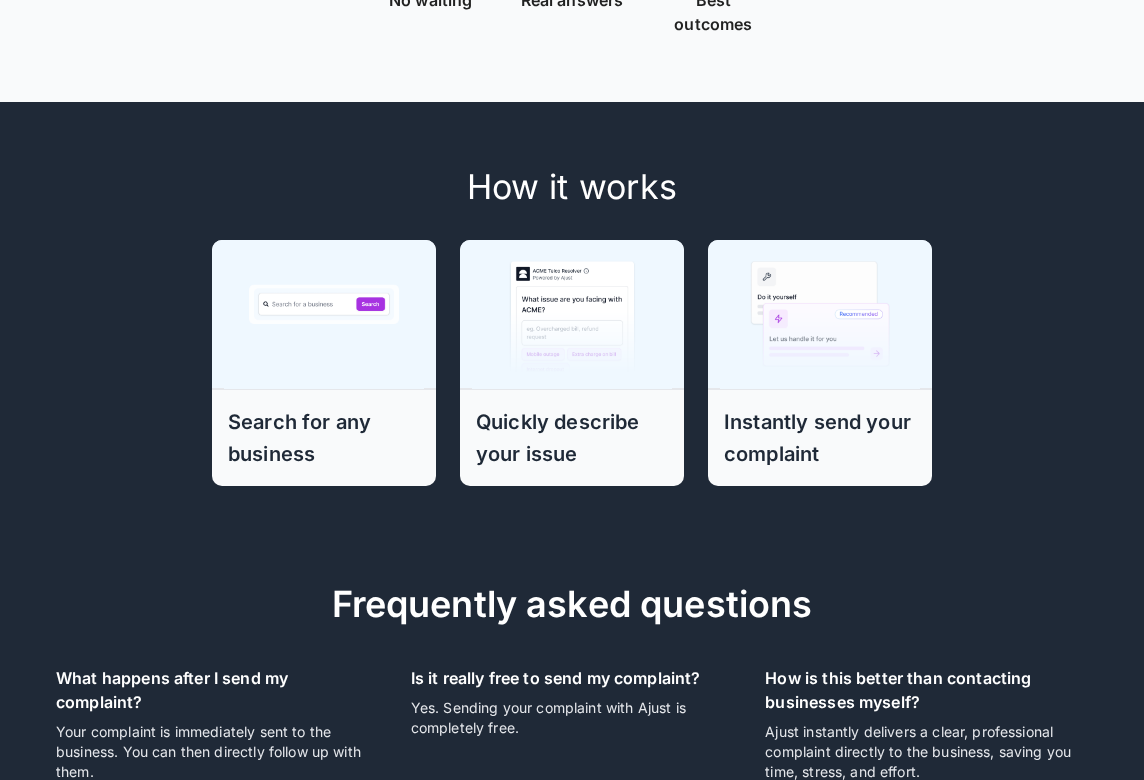 scroll, scrollTop: 0, scrollLeft: 0, axis: both 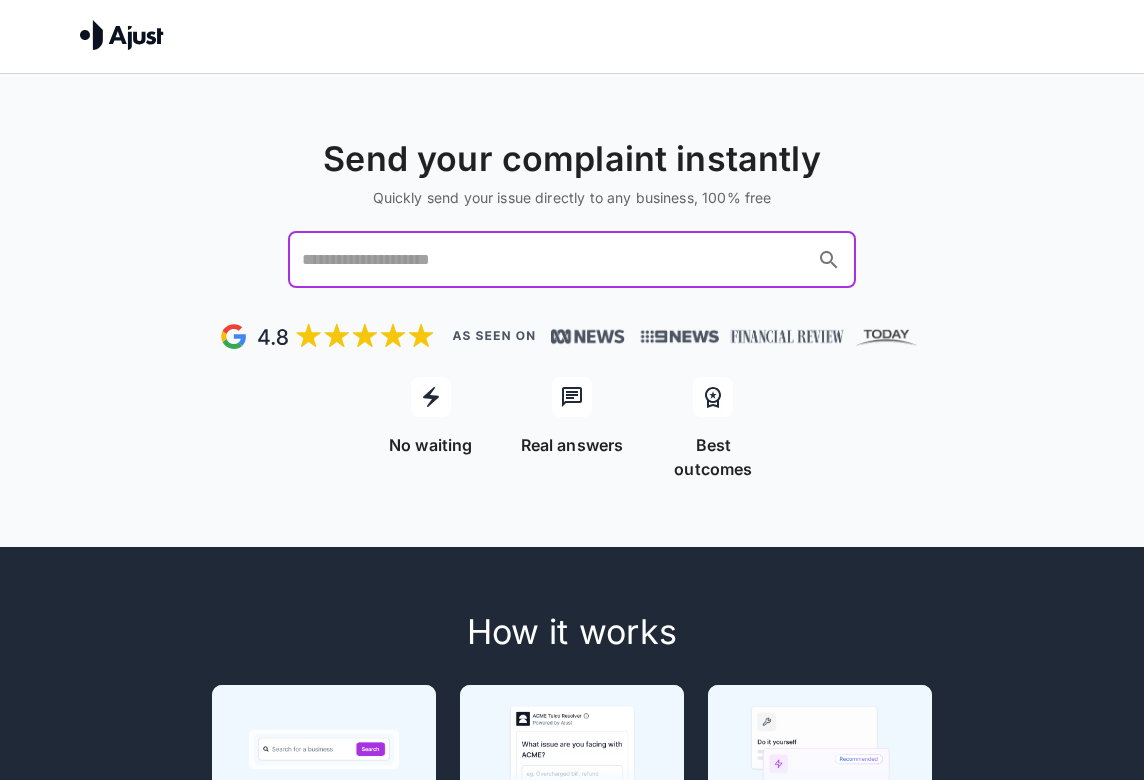 click at bounding box center [553, 260] 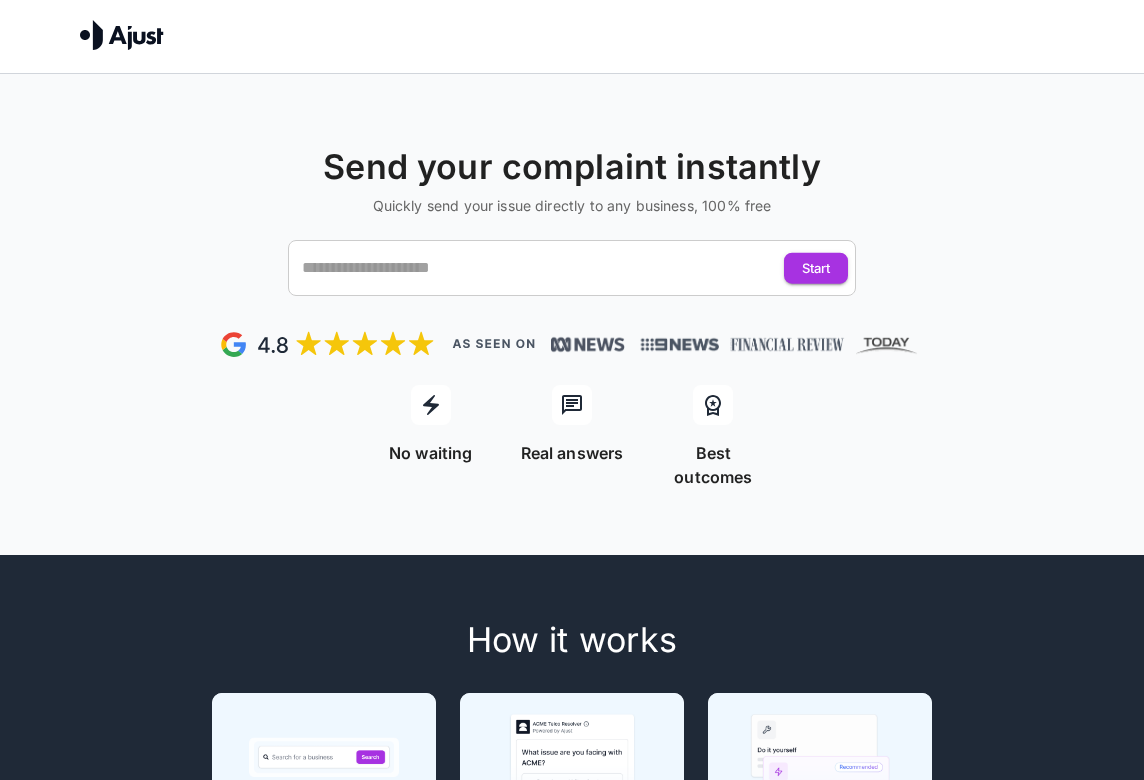 click on "Quickly send your issue directly to any business, 100% free" at bounding box center [572, 206] 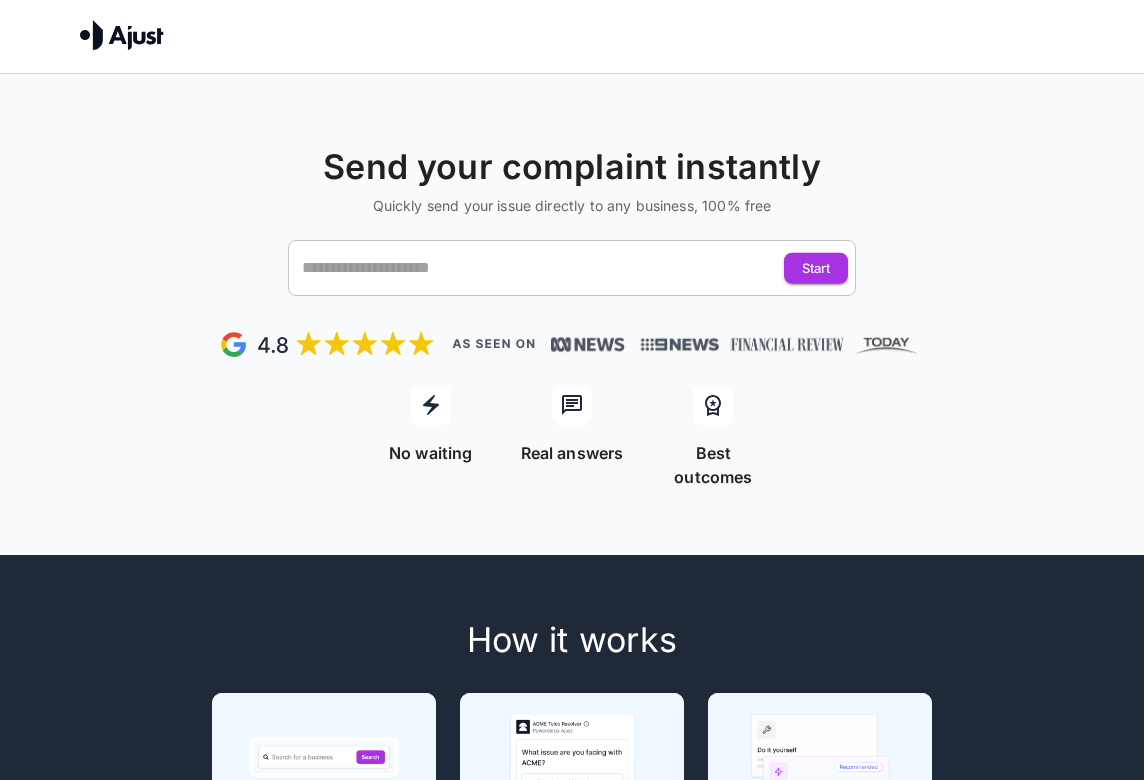 click at bounding box center (553, 268) 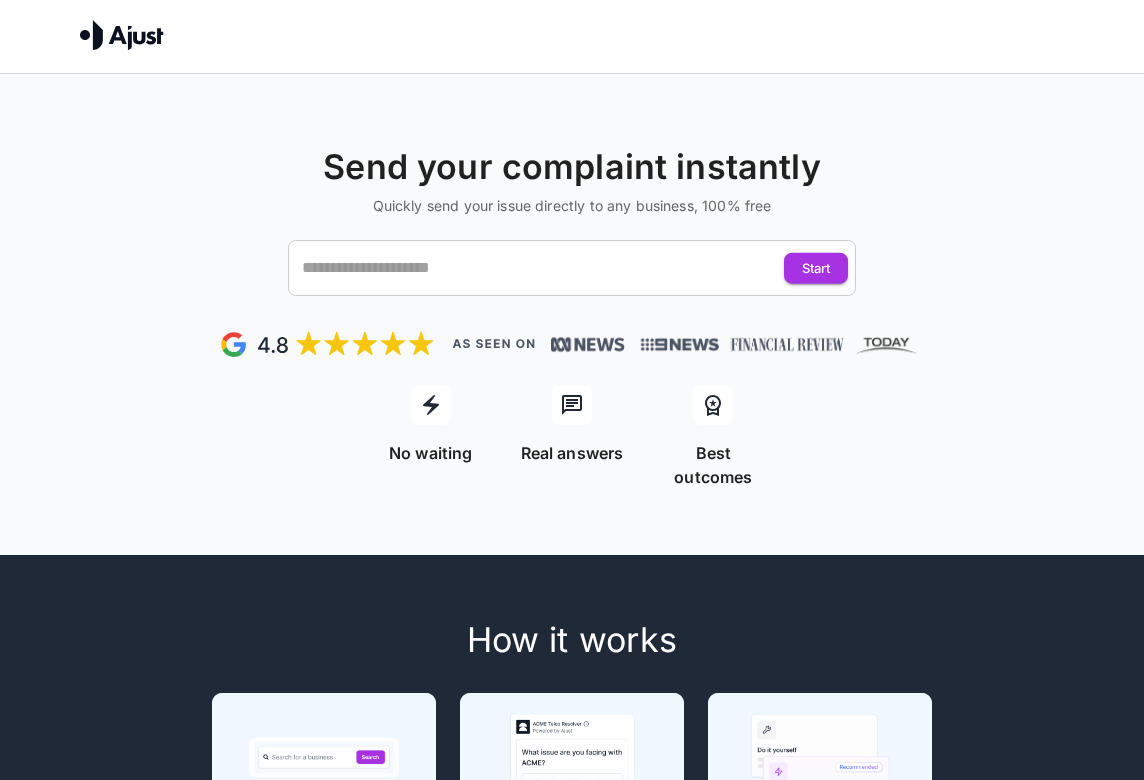 click on "Send your complaint instantly Quickly send your issue directly to any business, 100% free ​ Start" at bounding box center [572, 221] 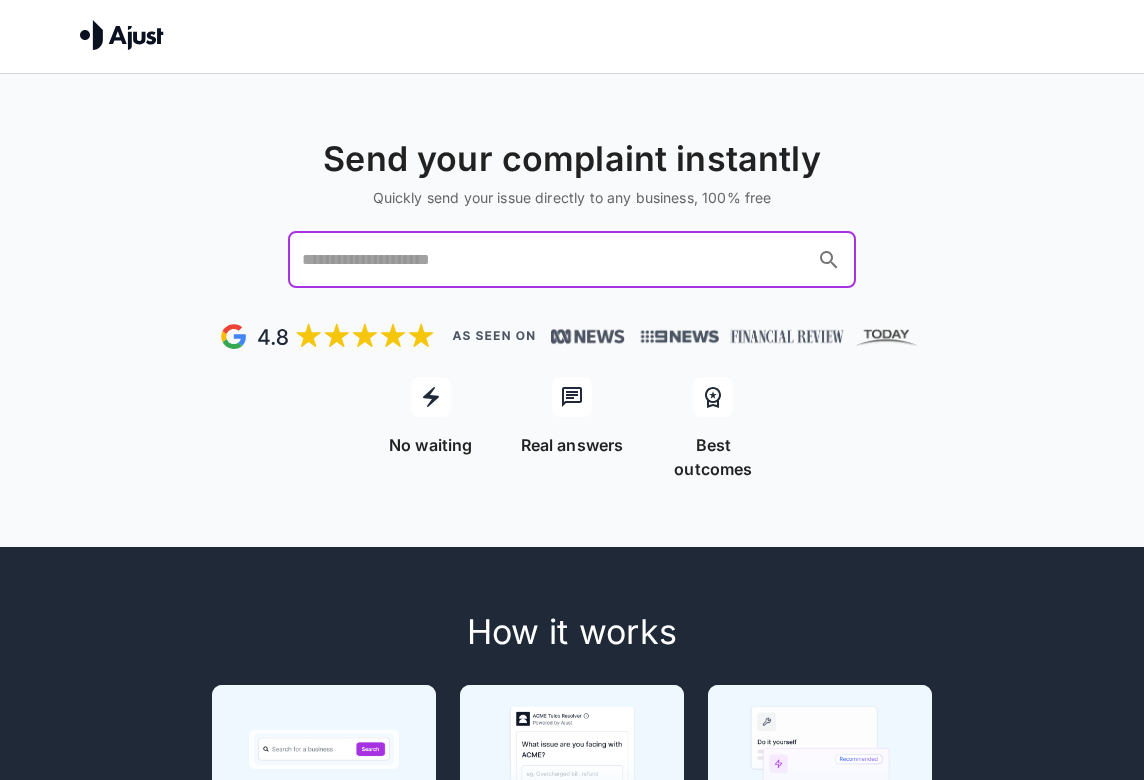 click at bounding box center (553, 260) 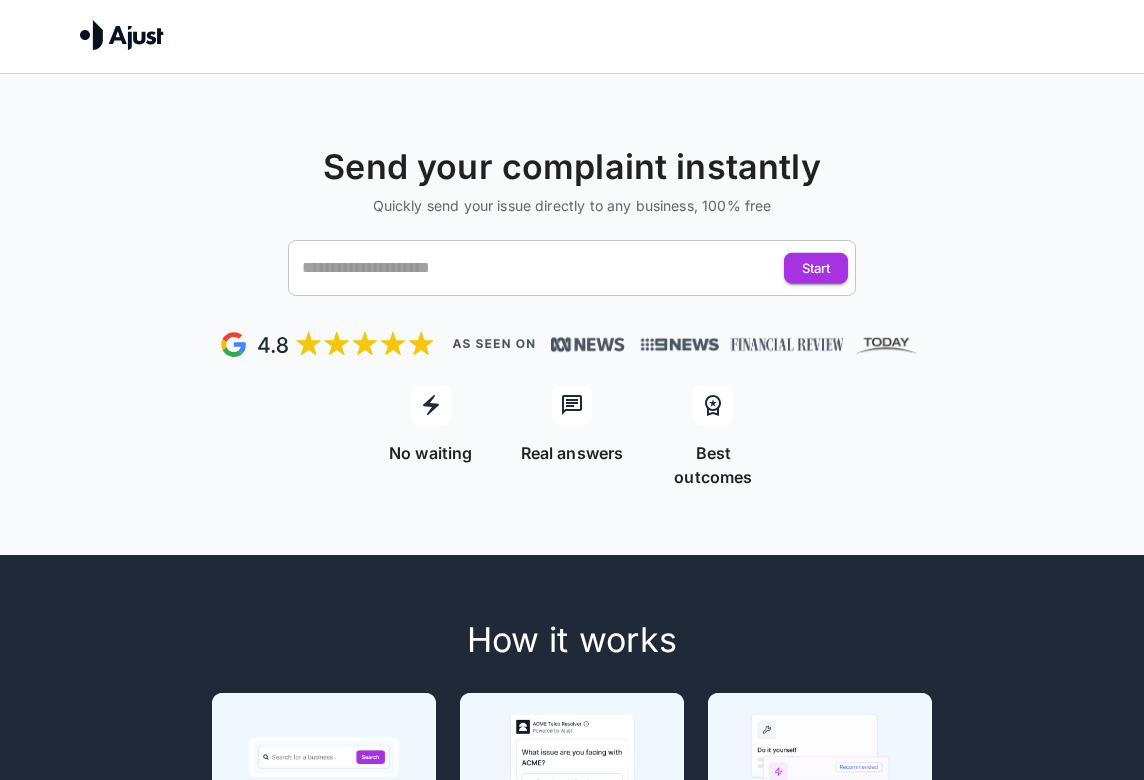 click at bounding box center [553, 268] 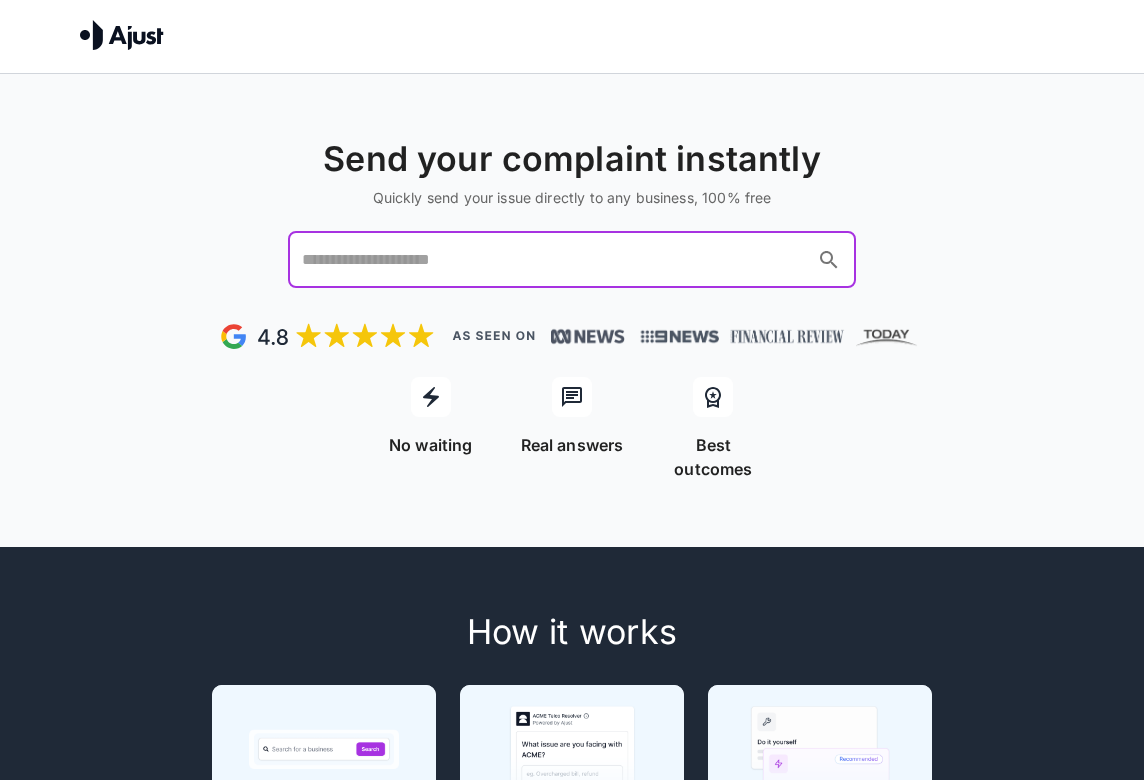 click on "Send your complaint instantly Quickly send your issue directly to any business, 100% free ​" at bounding box center (572, 213) 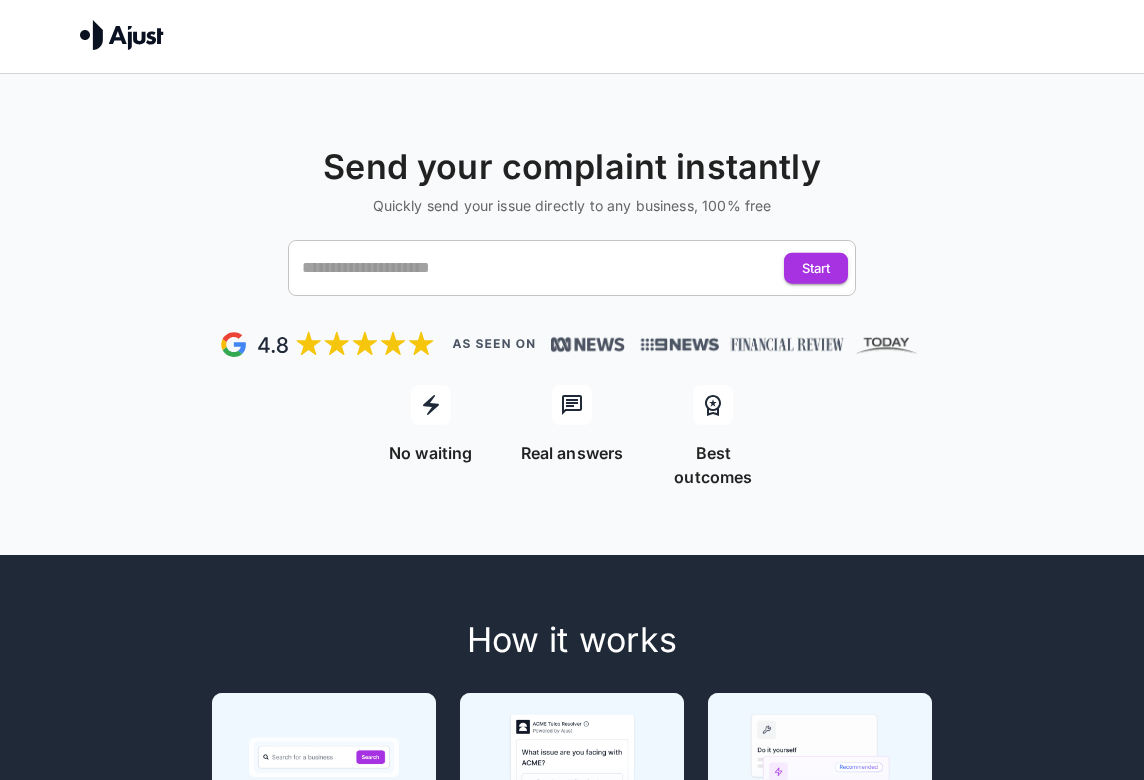click on "​" at bounding box center [572, 268] 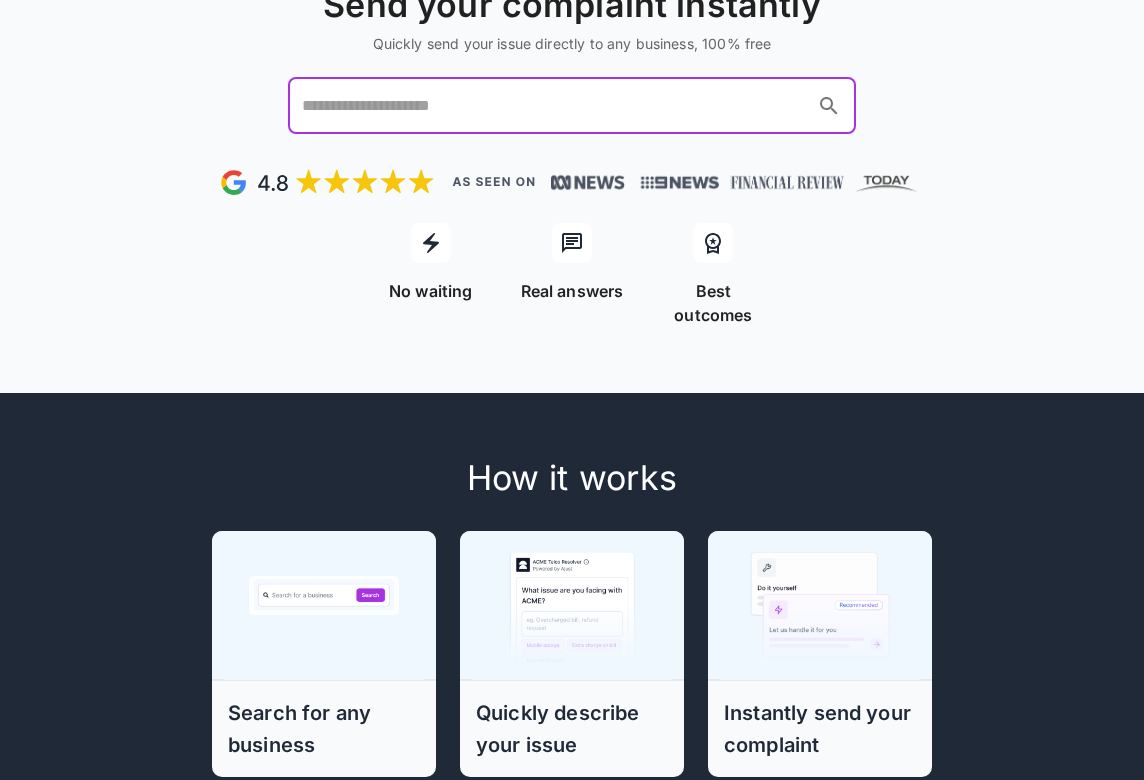 scroll, scrollTop: 0, scrollLeft: 0, axis: both 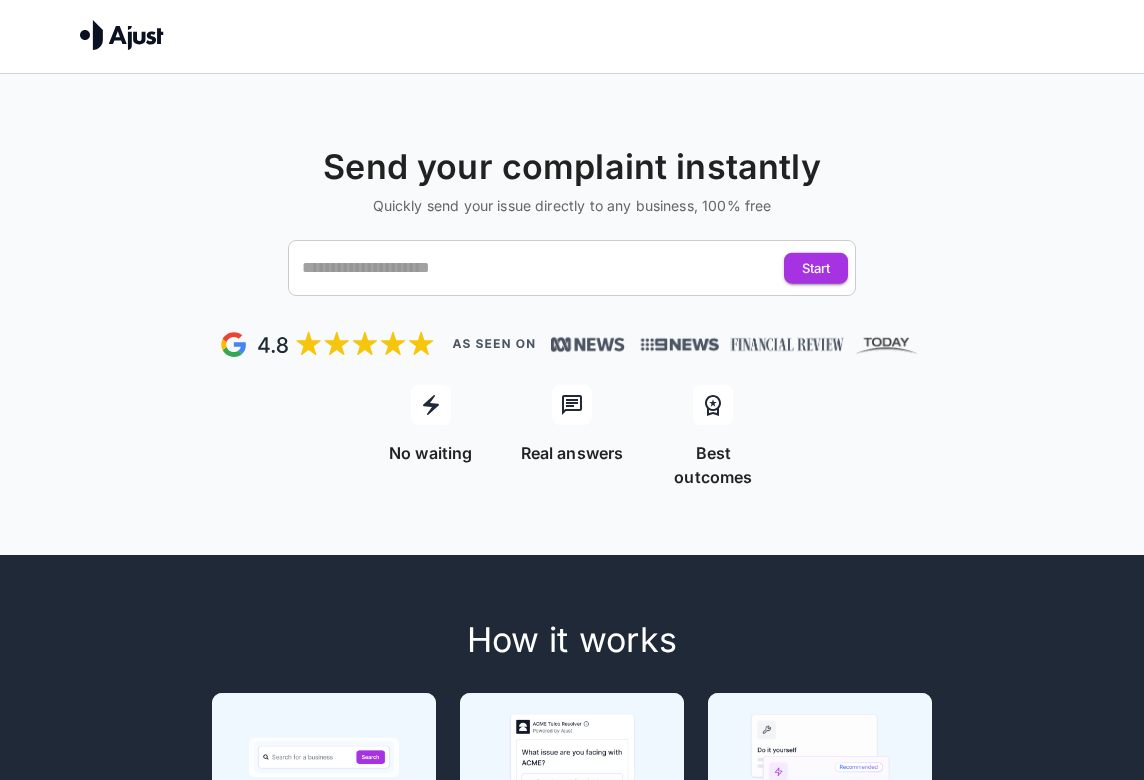 click on "Send your complaint instantly Quickly send your issue directly to any business, 100% free ​ Start" at bounding box center [572, 221] 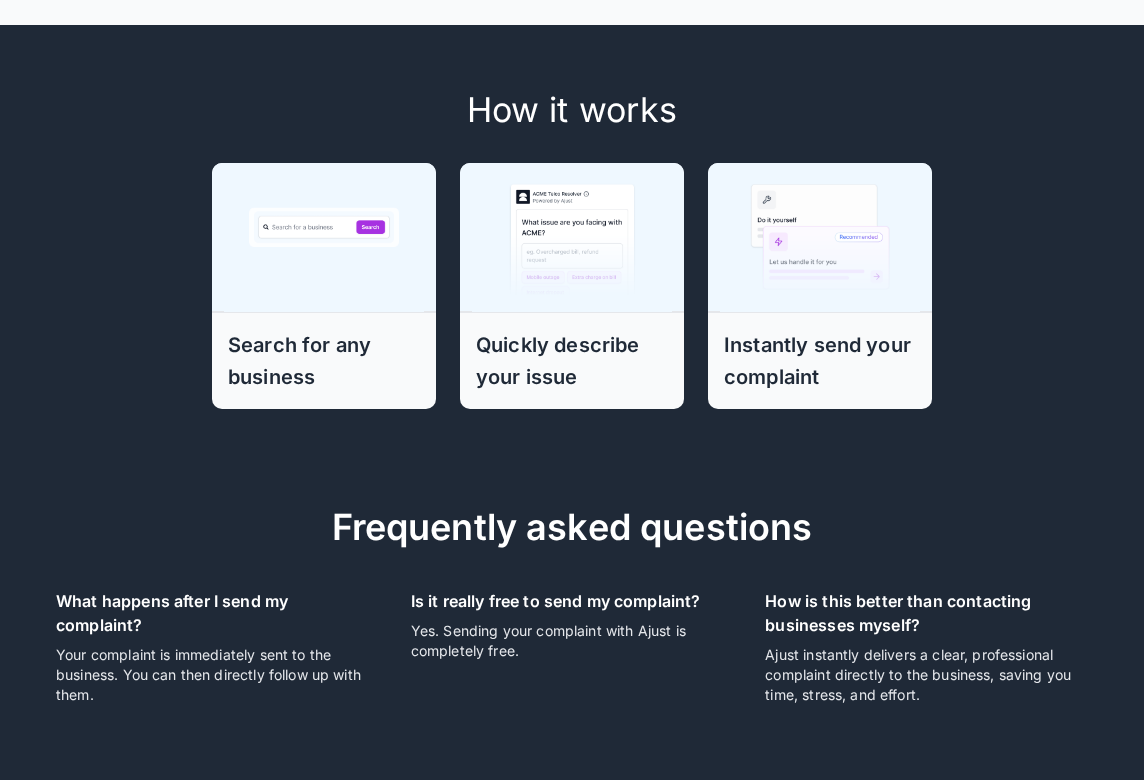 scroll, scrollTop: 0, scrollLeft: 0, axis: both 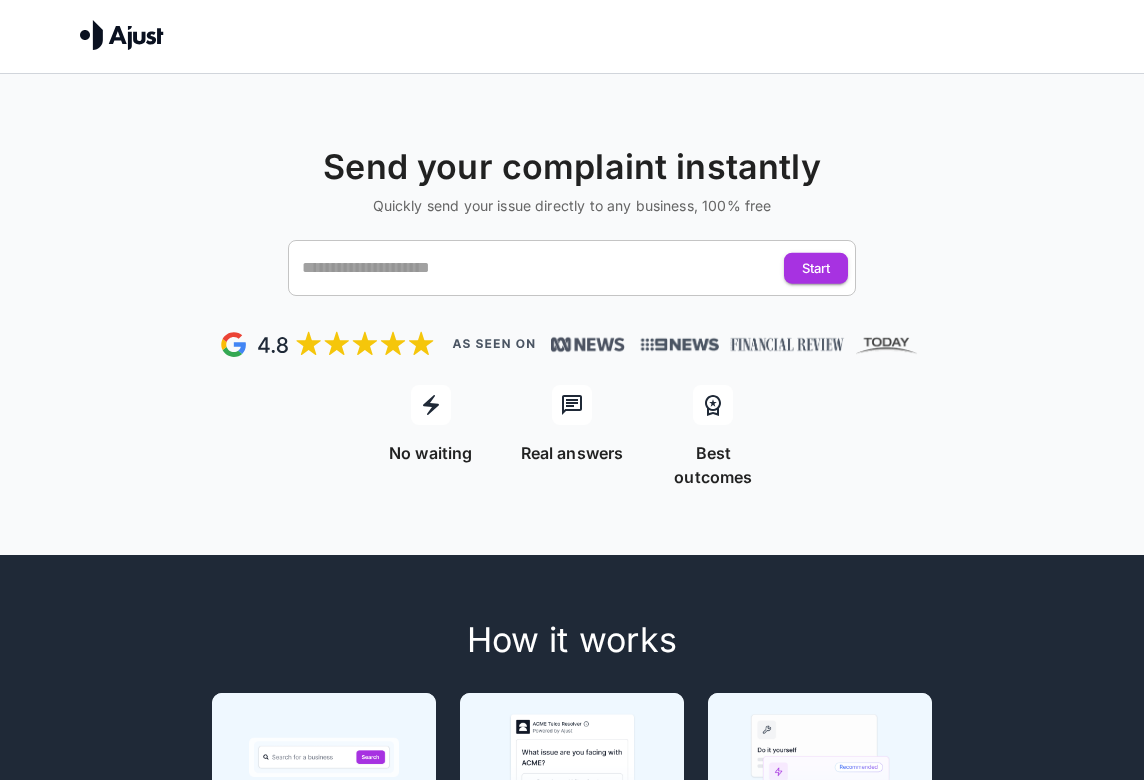 click at bounding box center (553, 268) 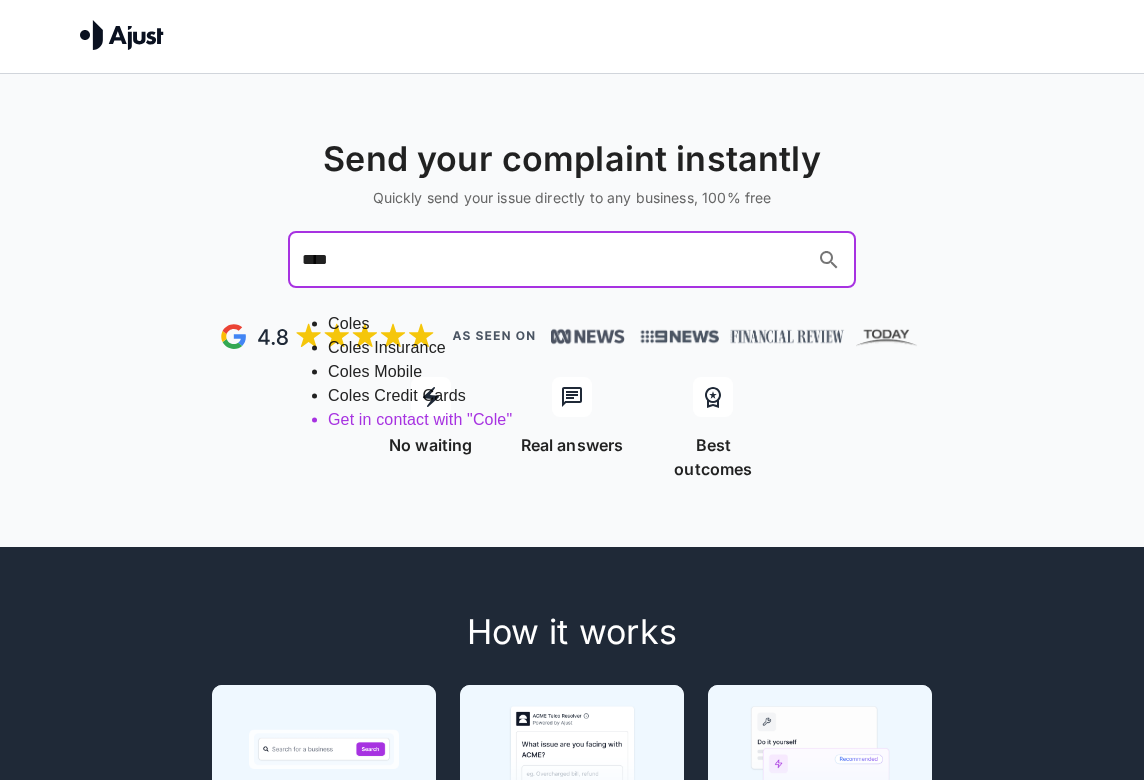 type on "*****" 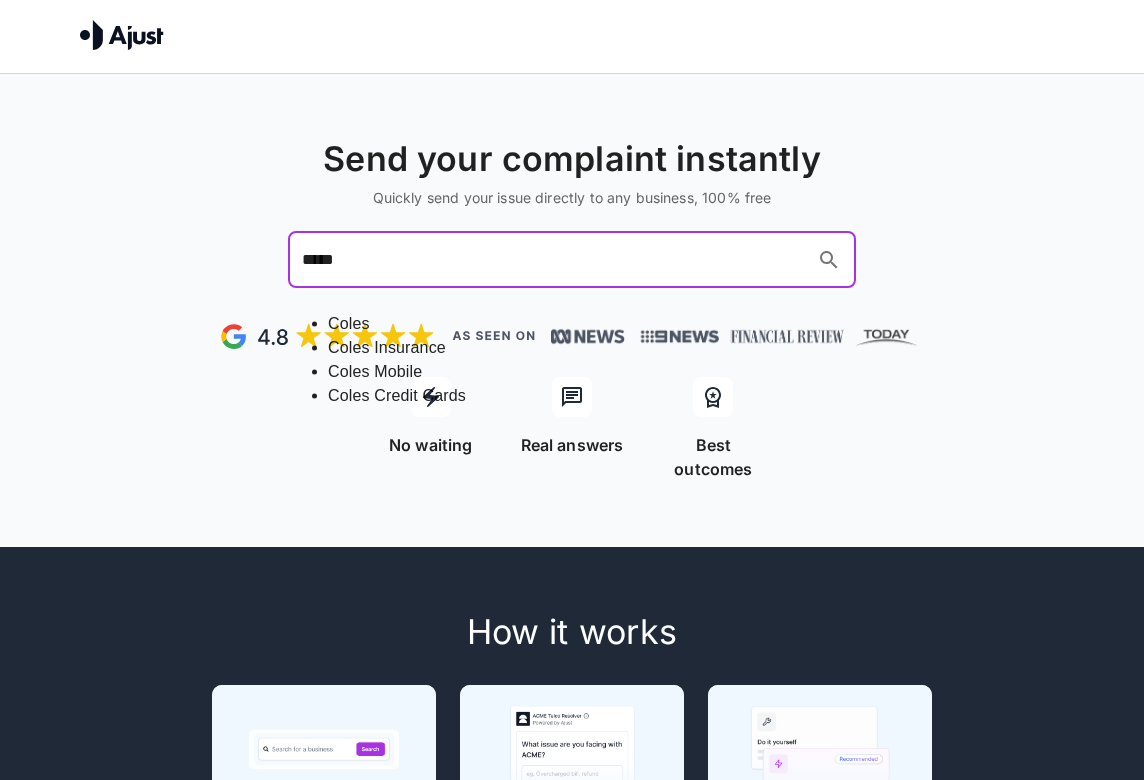 click on "Coles" at bounding box center [592, 324] 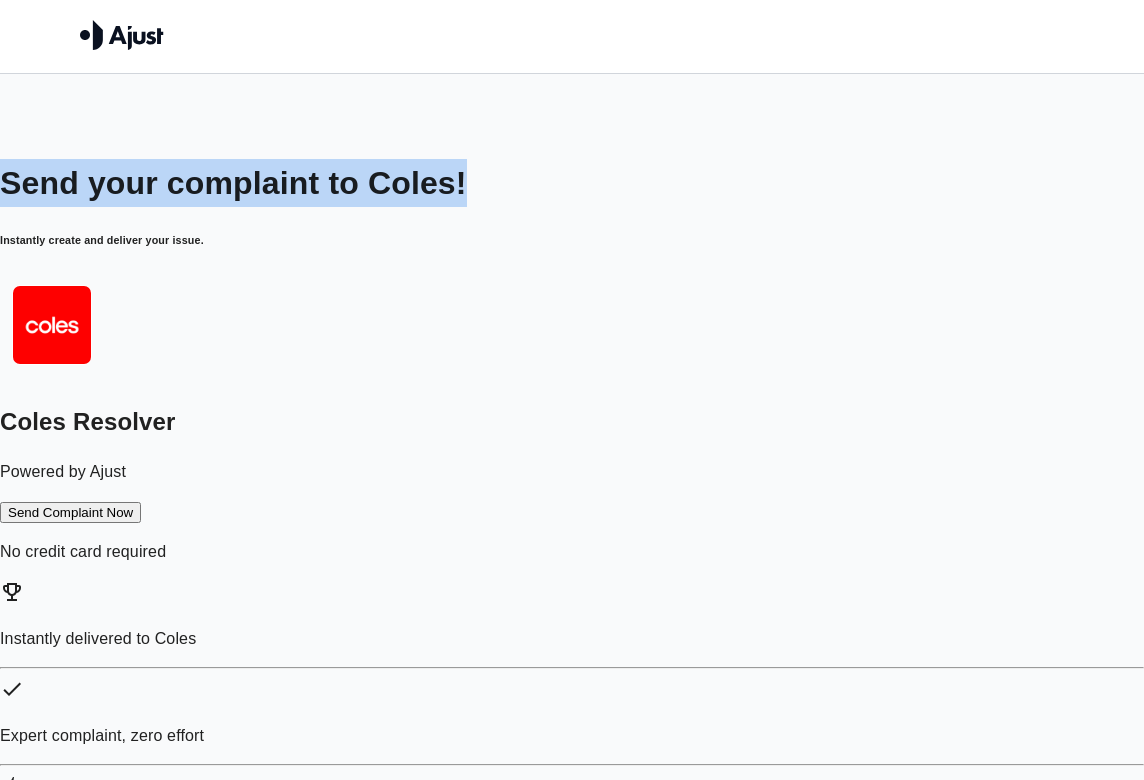 drag, startPoint x: 703, startPoint y: 174, endPoint x: 669, endPoint y: 156, distance: 38.470768 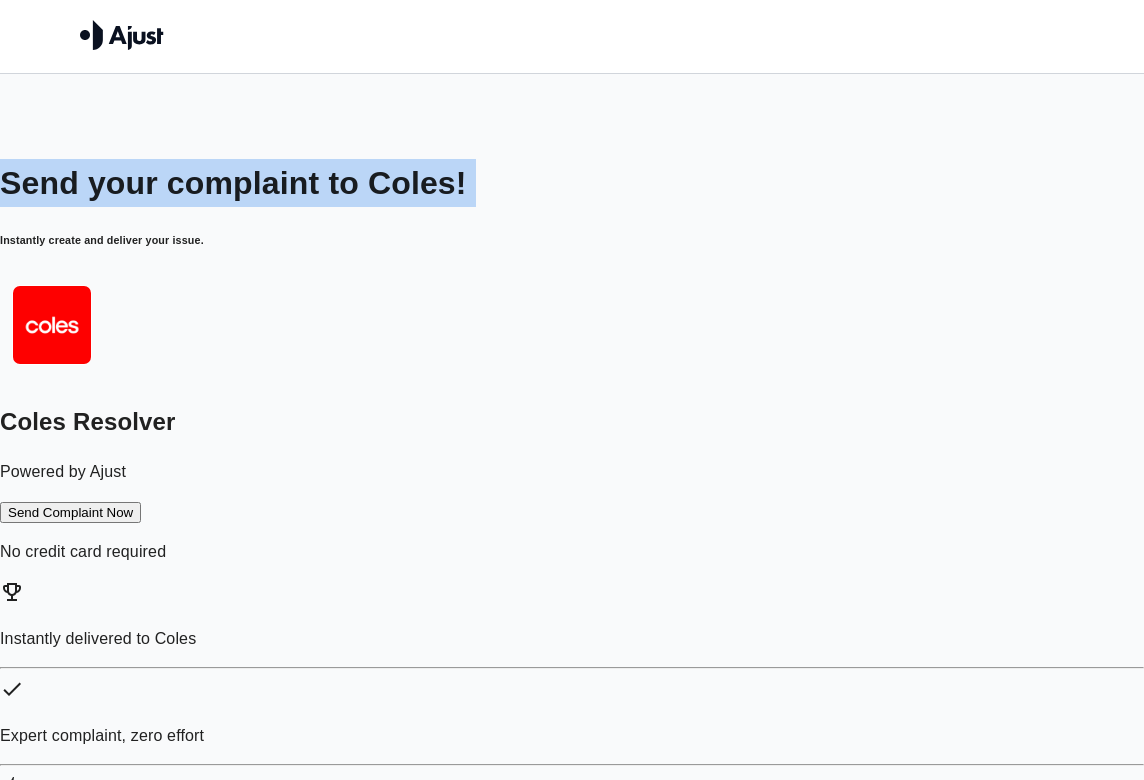 drag, startPoint x: 669, startPoint y: 156, endPoint x: 852, endPoint y: 205, distance: 189.44656 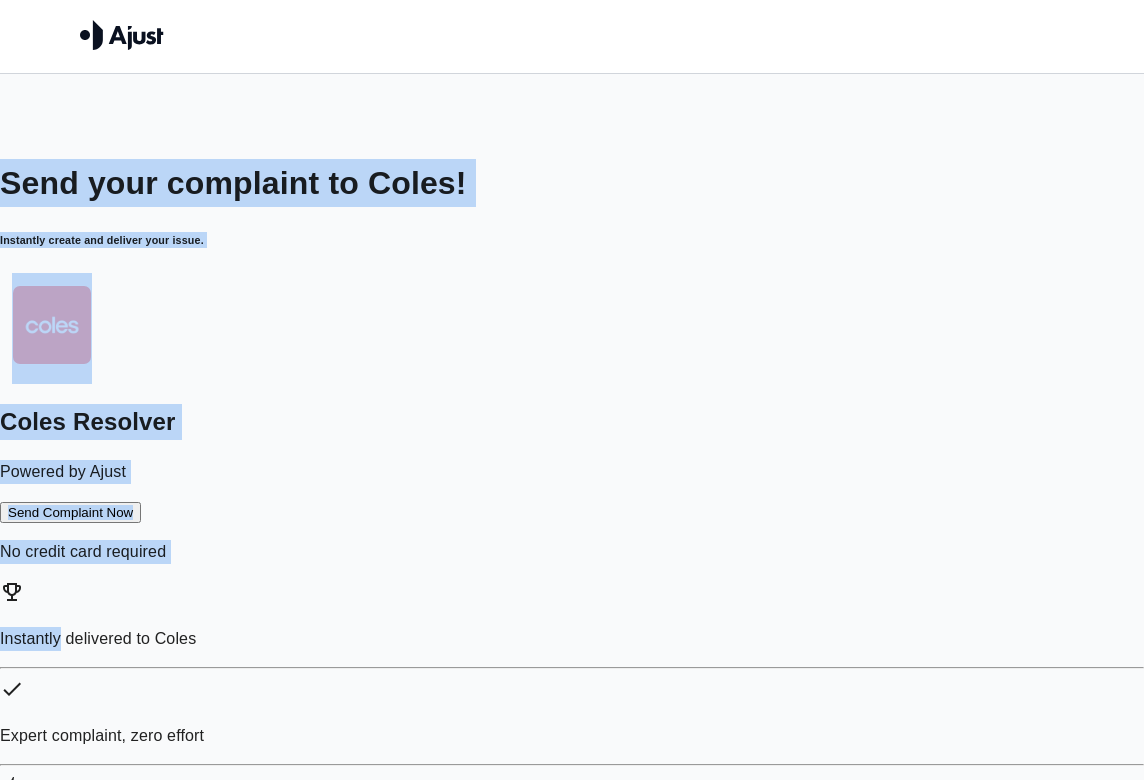 click on "Send your complaint to Coles! Instantly create and deliver your issue. Coles Resolver Powered by Ajust Send Complaint Now No credit card required Instantly delivered to Coles Expert complaint, zero effort 100% free, no card required Have another issue? Search again" at bounding box center [572, 556] 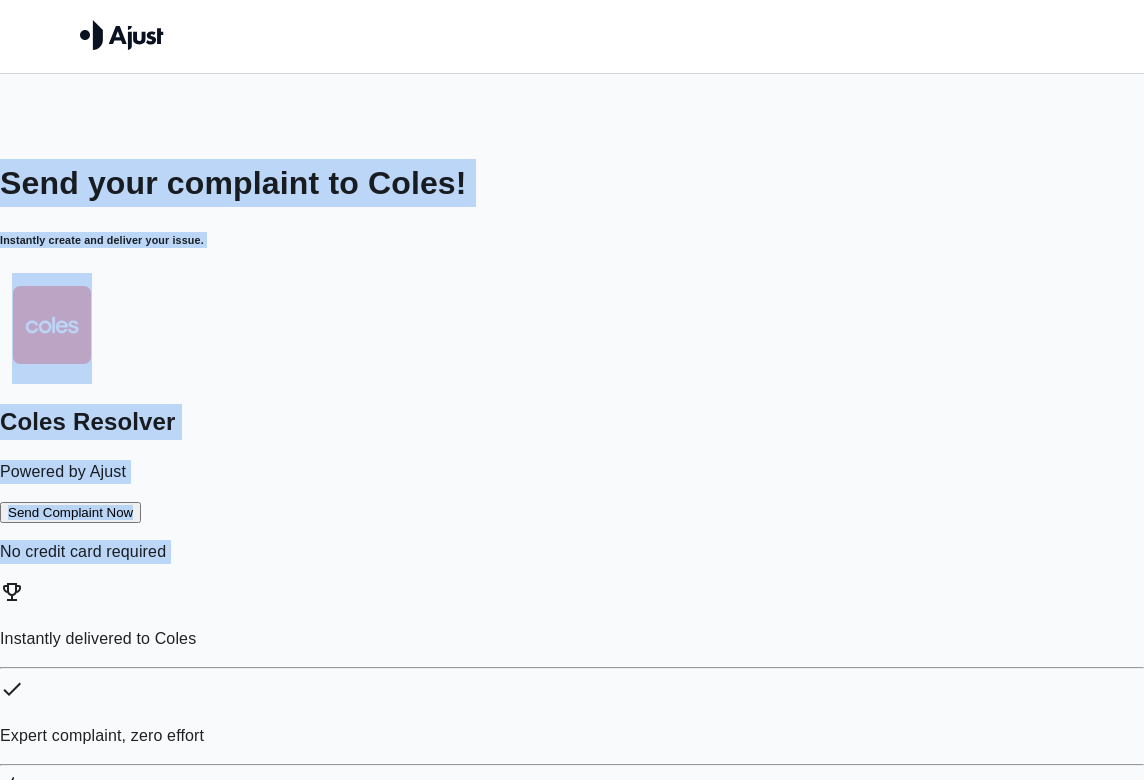 drag, startPoint x: 757, startPoint y: 172, endPoint x: 735, endPoint y: 163, distance: 23.769728 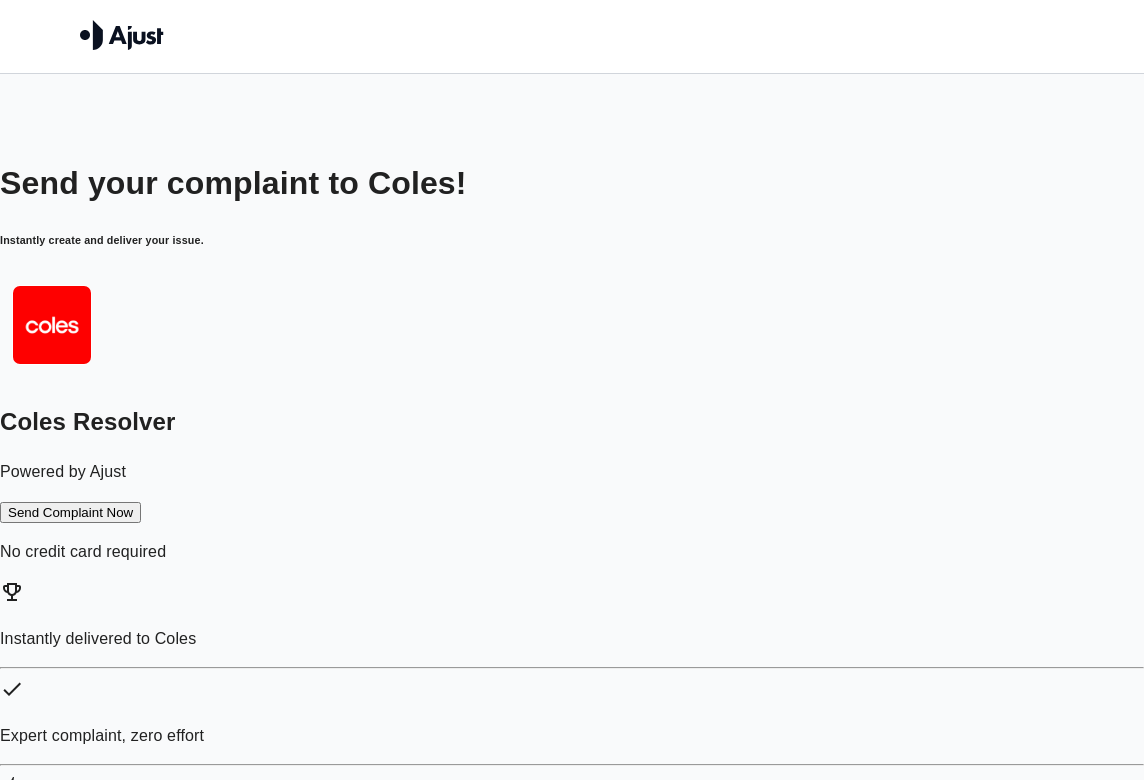 click on "Send your complaint to Coles! Instantly create and deliver your issue. Coles Resolver Powered by Ajust Send Complaint Now No credit card required Instantly delivered to Coles Expert complaint, zero effort 100% free, no card required Have another issue? Search again" at bounding box center (572, 513) 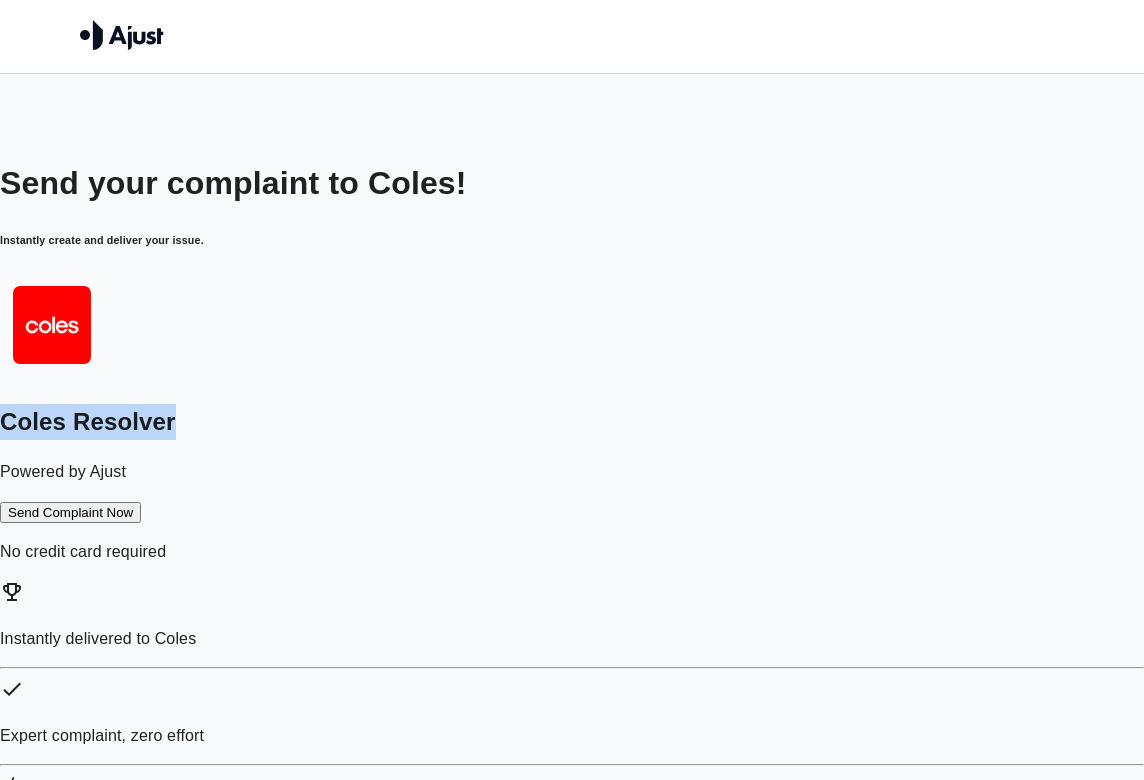 drag, startPoint x: 591, startPoint y: 422, endPoint x: 554, endPoint y: 352, distance: 79.17702 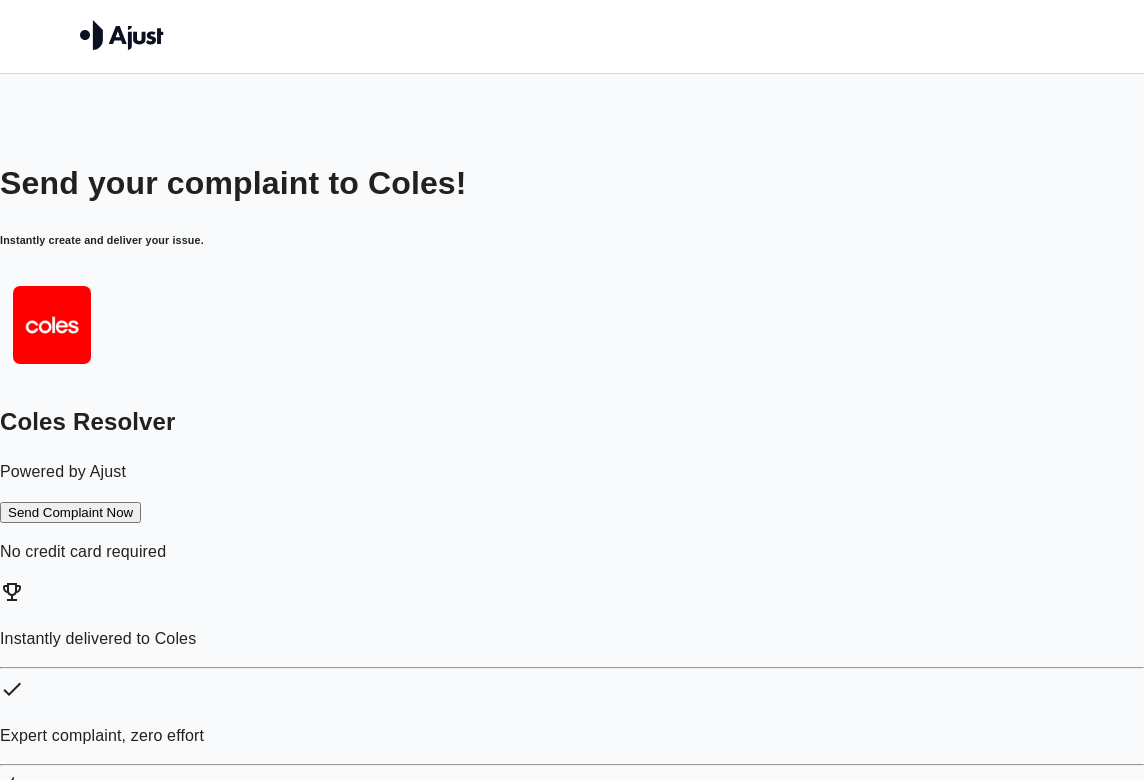 click on "Coles Resolver Powered by Ajust Send Complaint Now No credit card required" at bounding box center [572, 418] 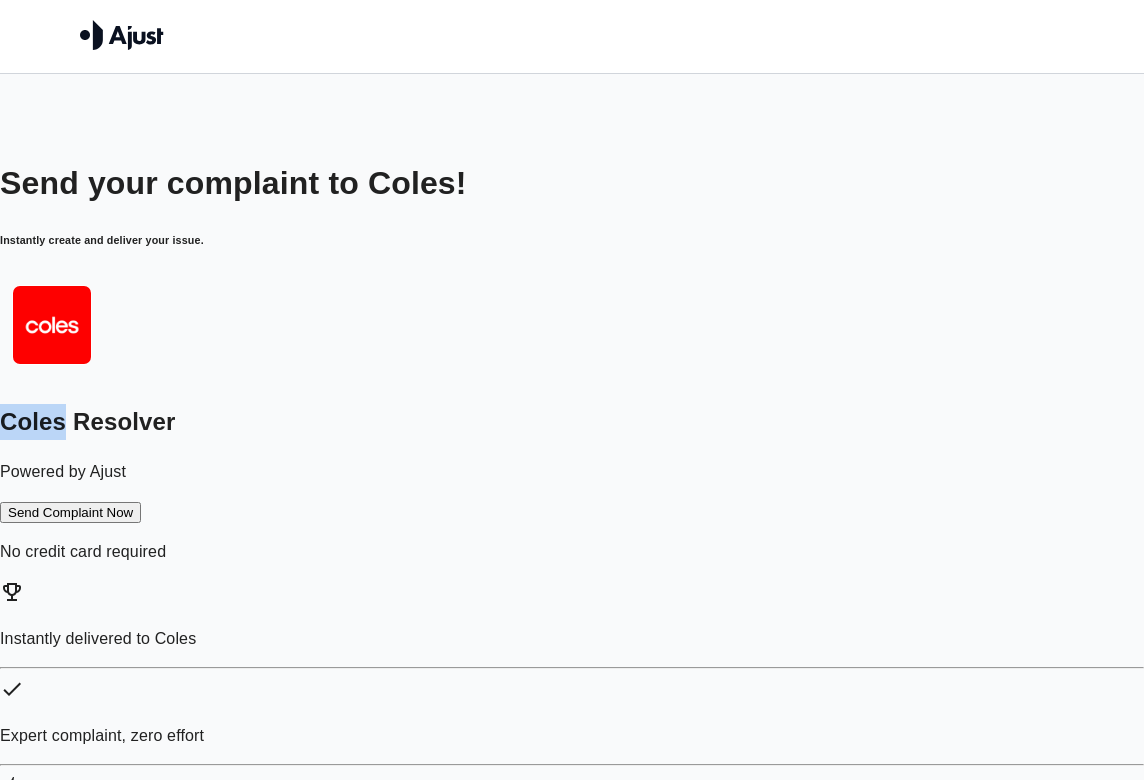 drag, startPoint x: 554, startPoint y: 352, endPoint x: 605, endPoint y: 400, distance: 70.035706 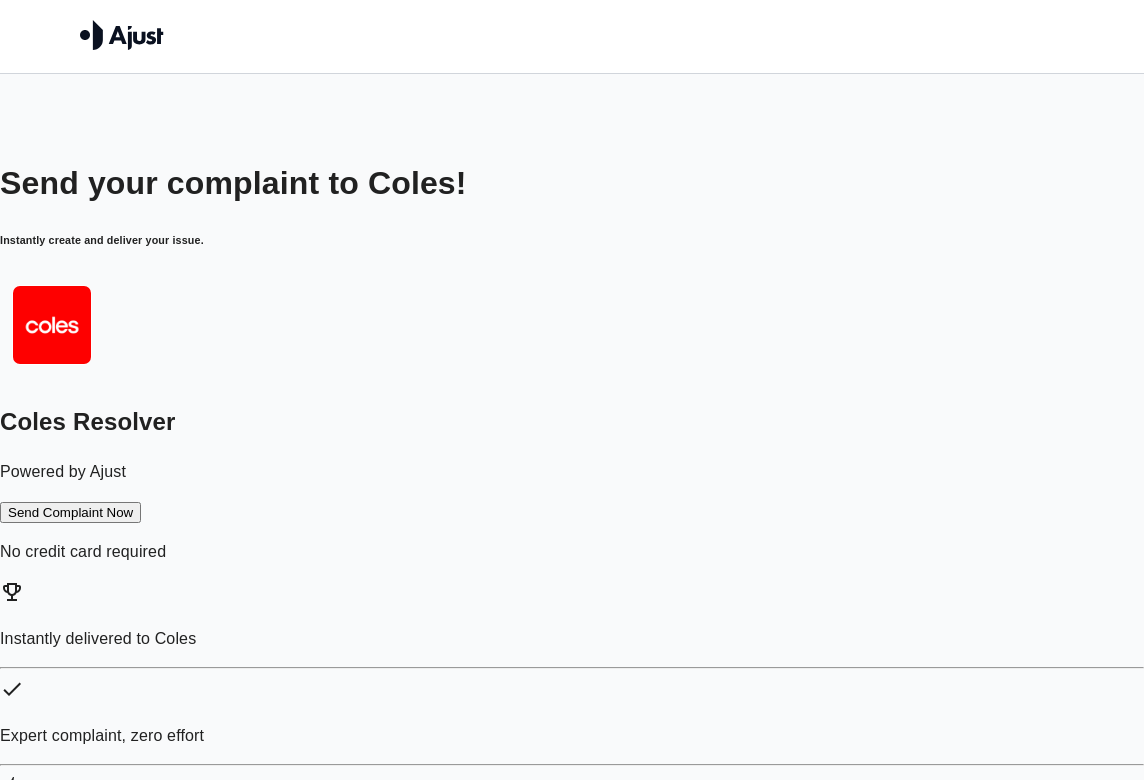 drag, startPoint x: 468, startPoint y: 519, endPoint x: 659, endPoint y: 360, distance: 248.51962 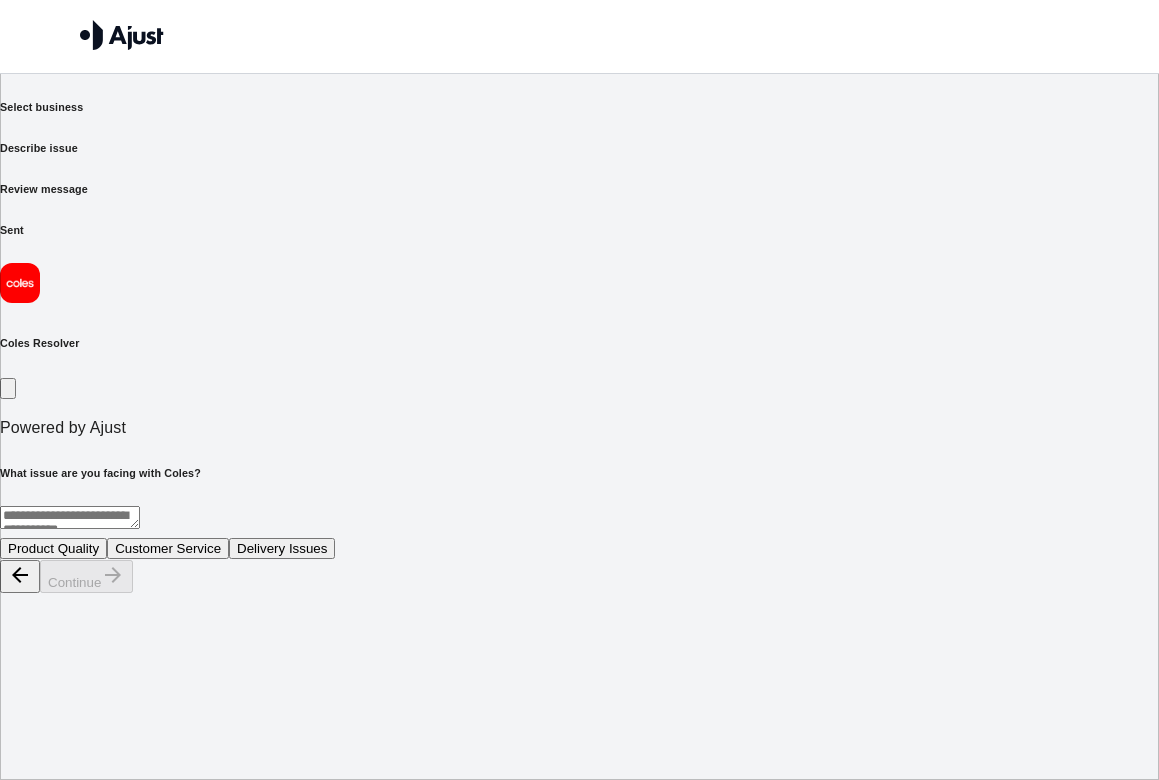click at bounding box center (70, 517) 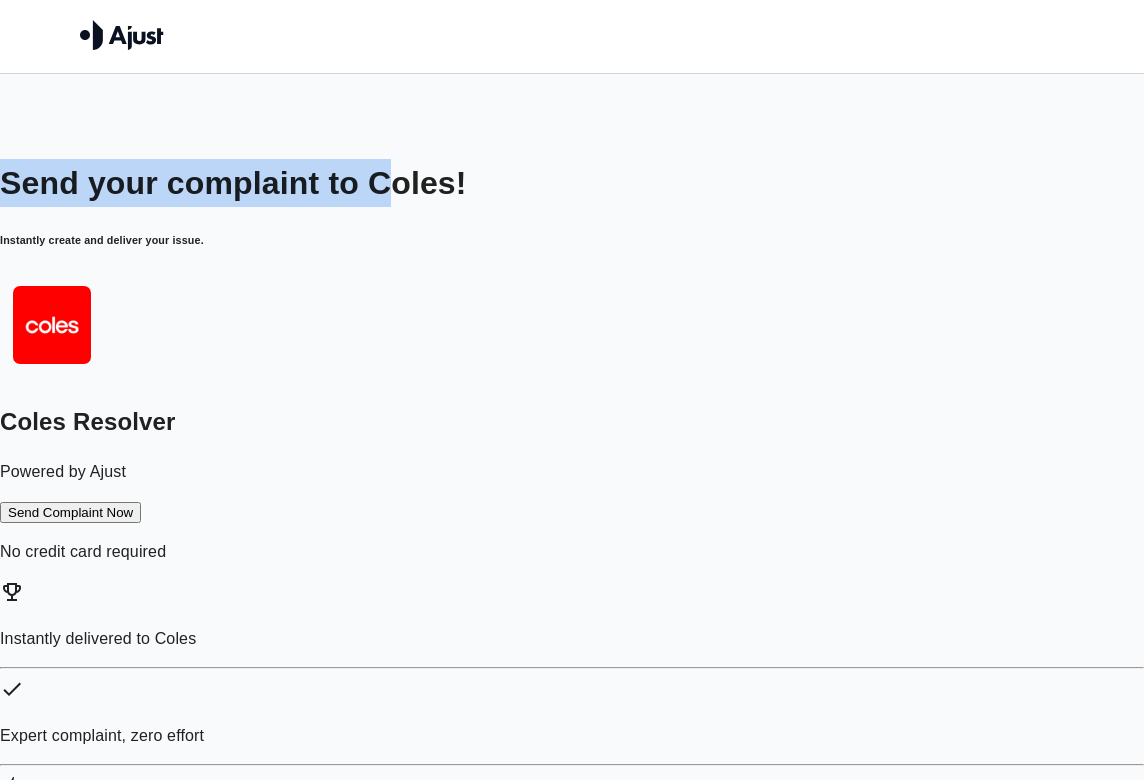drag, startPoint x: 647, startPoint y: 171, endPoint x: 522, endPoint y: 161, distance: 125.39936 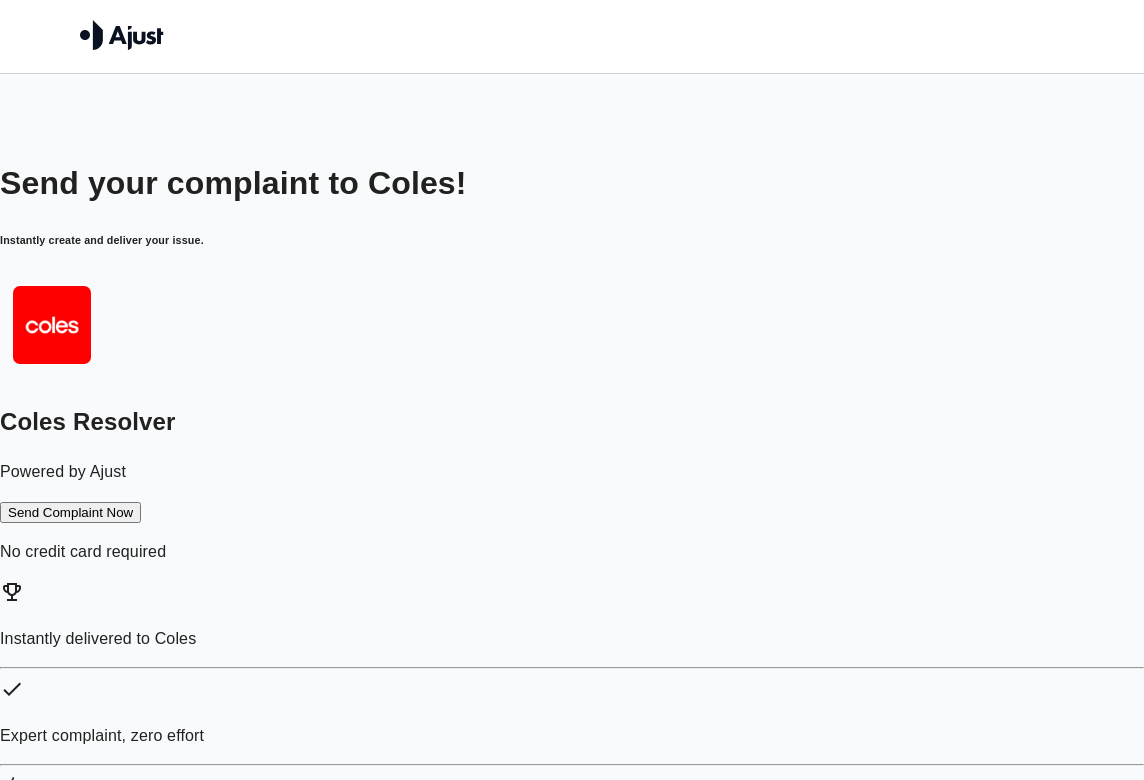 click on "No credit card required" at bounding box center (572, 552) 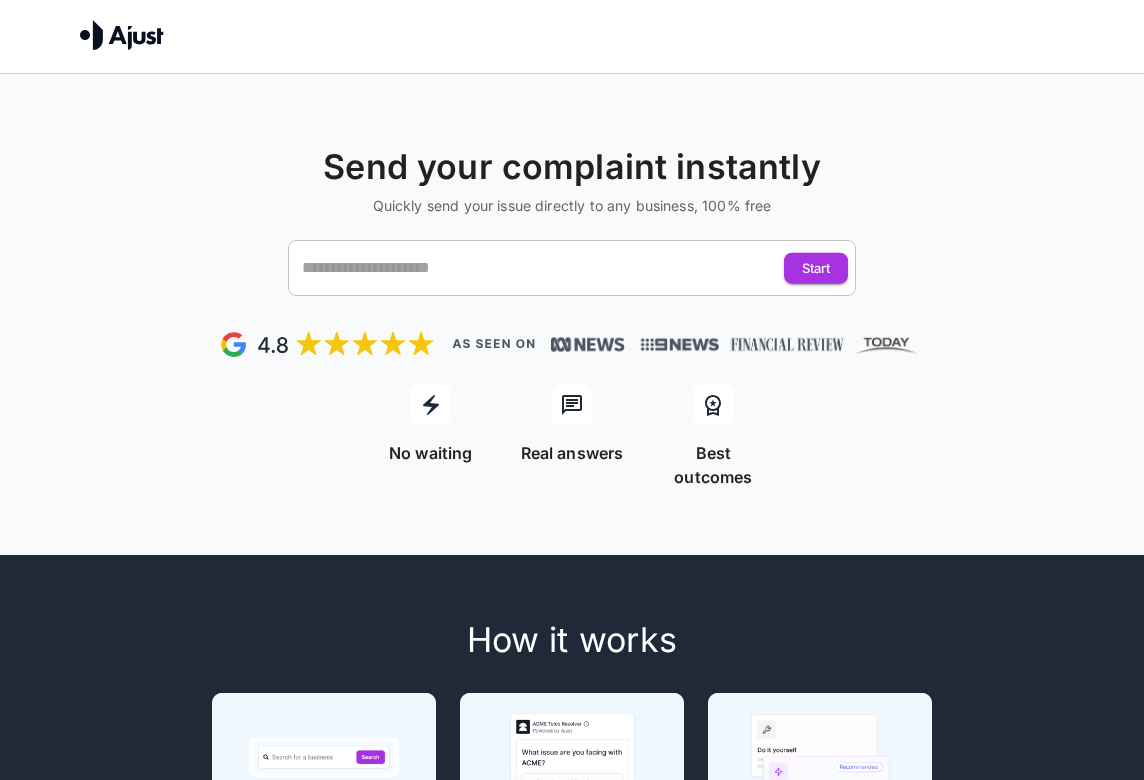 click on "​" at bounding box center (572, 268) 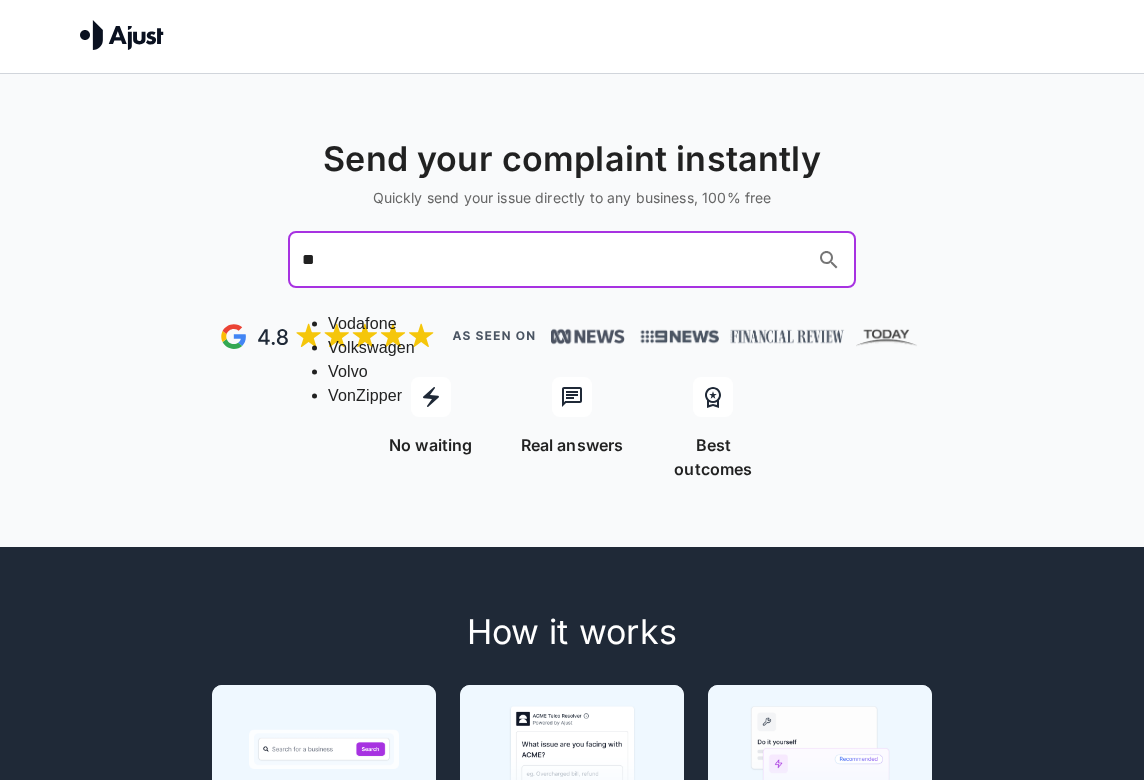 type on "*" 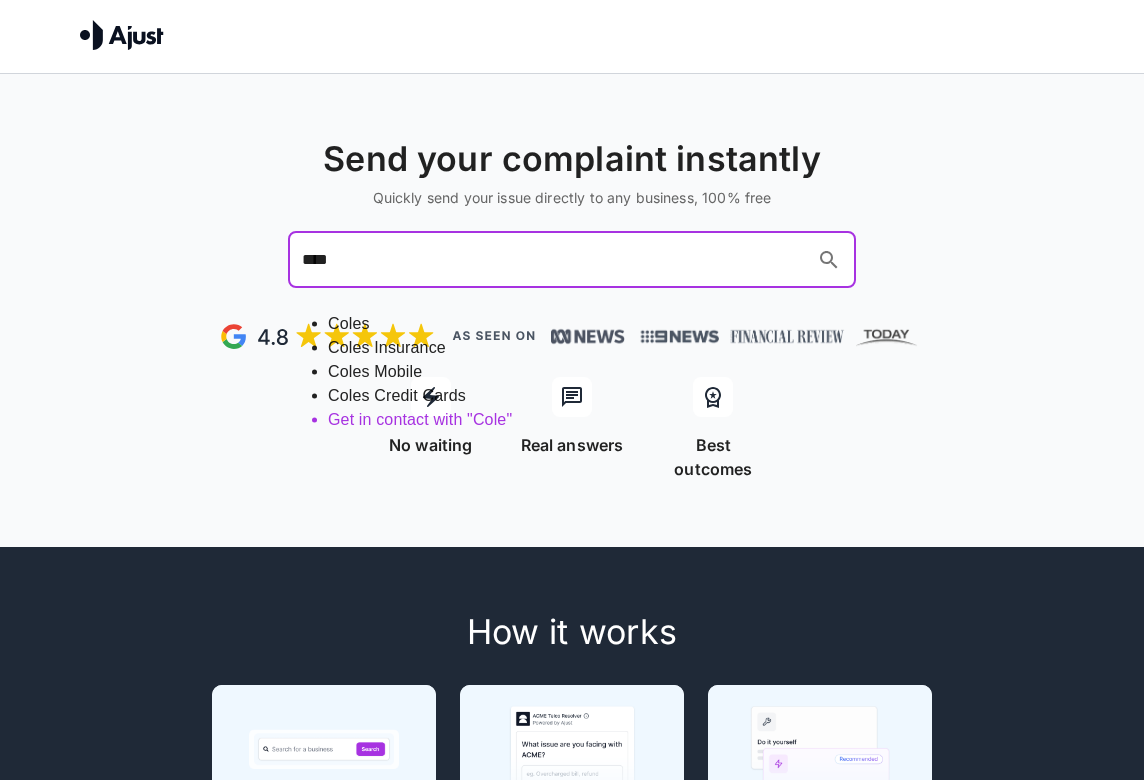 type on "*****" 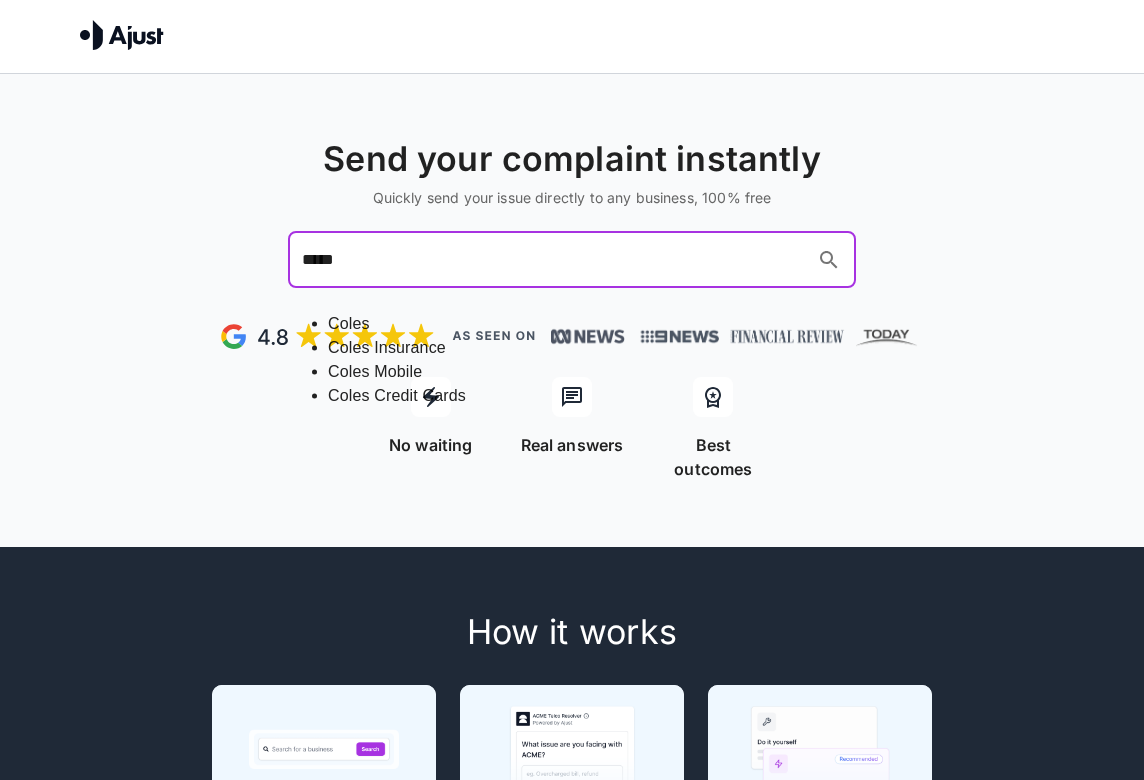 click on "Coles" at bounding box center (592, 324) 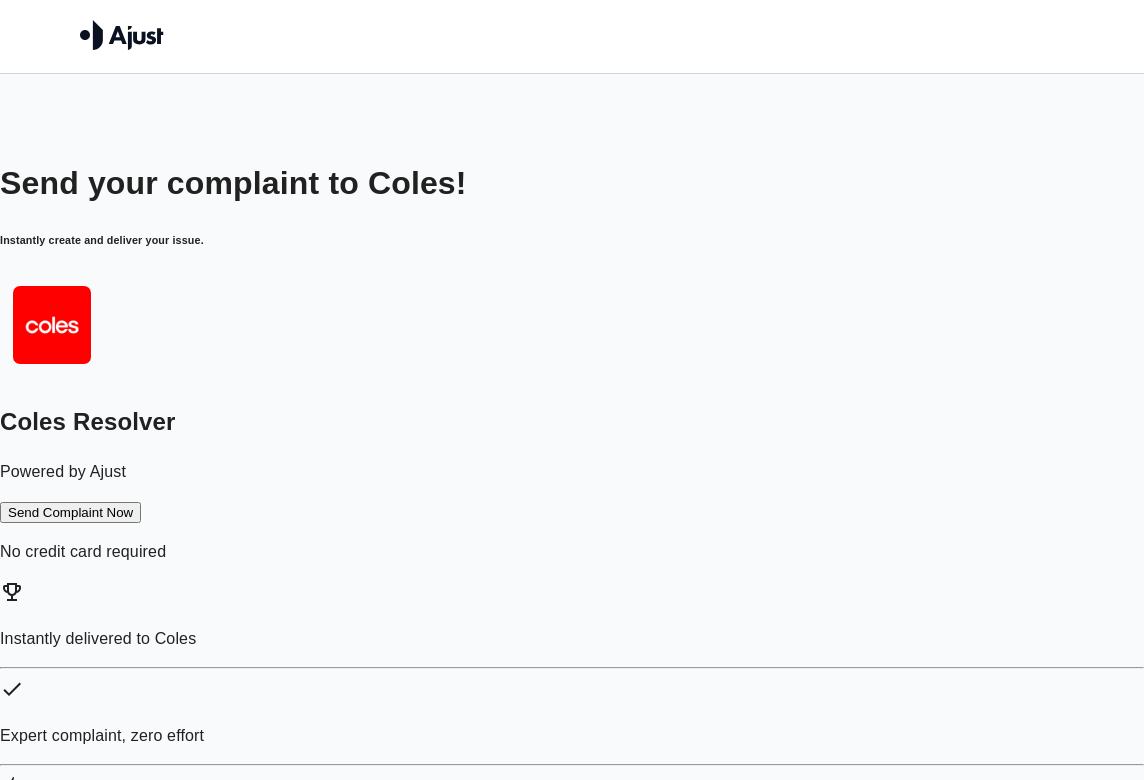 click on "Send Complaint Now" at bounding box center (70, 512) 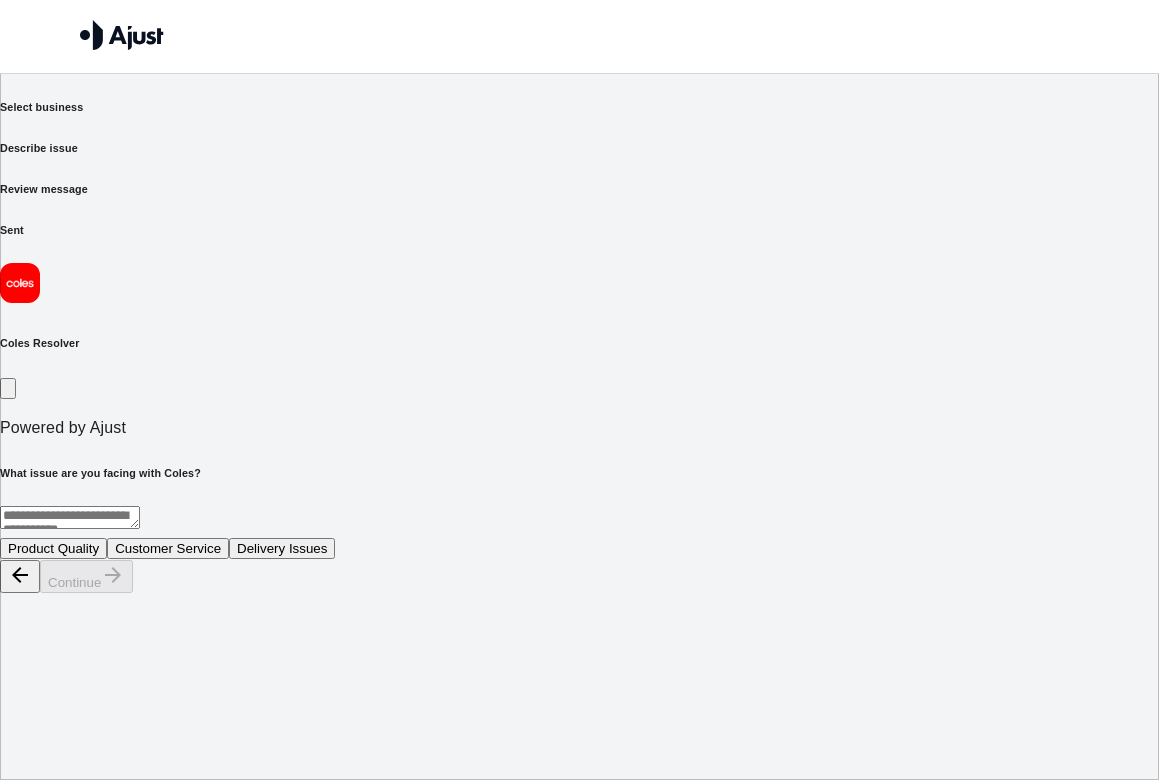 click at bounding box center [70, 517] 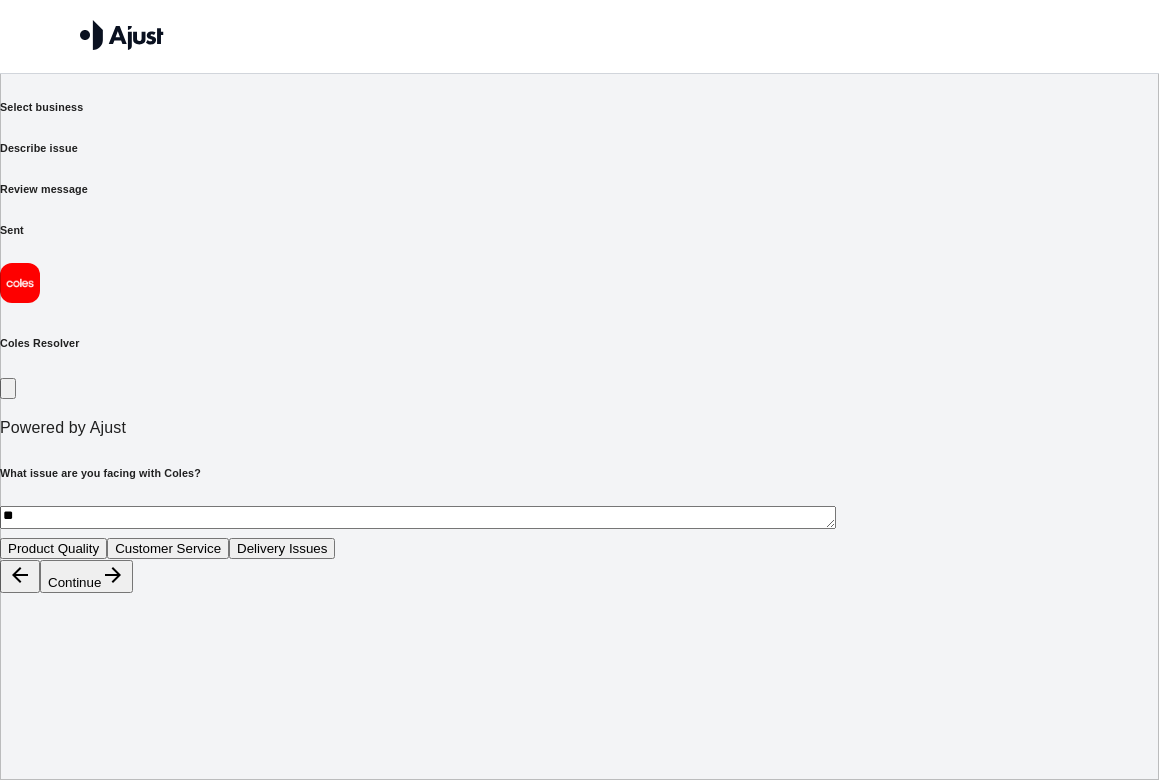 type on "*" 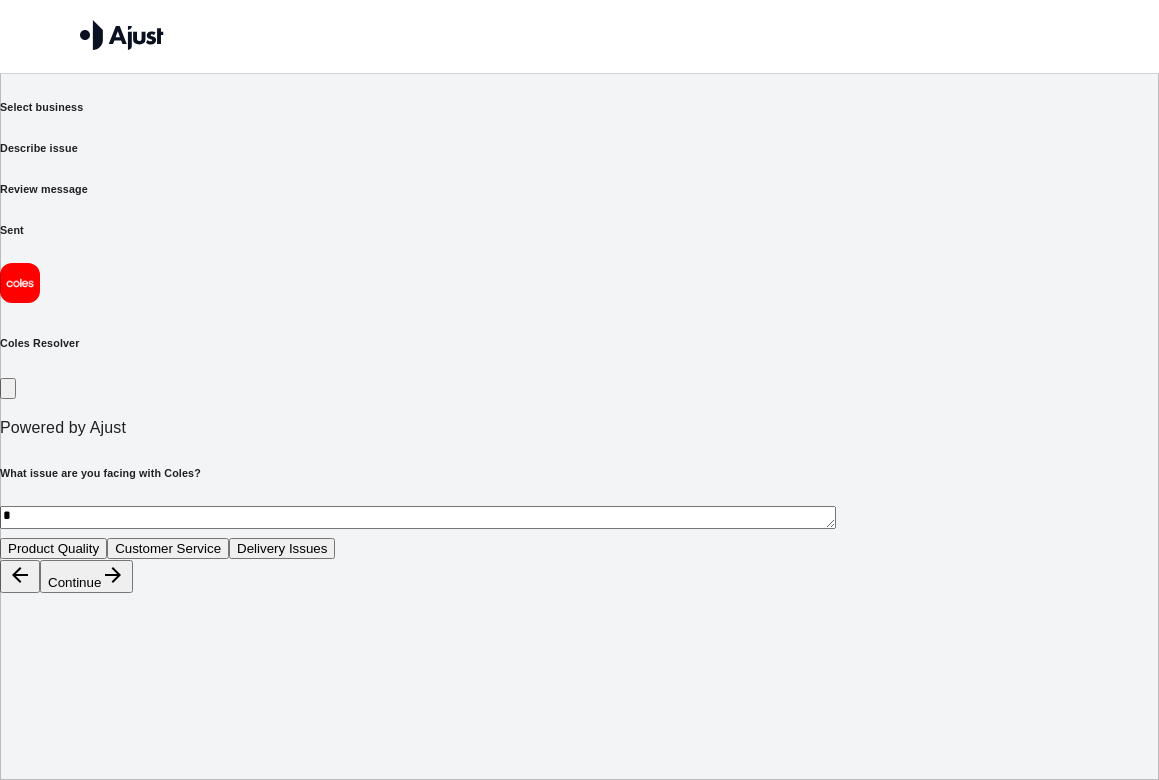 type 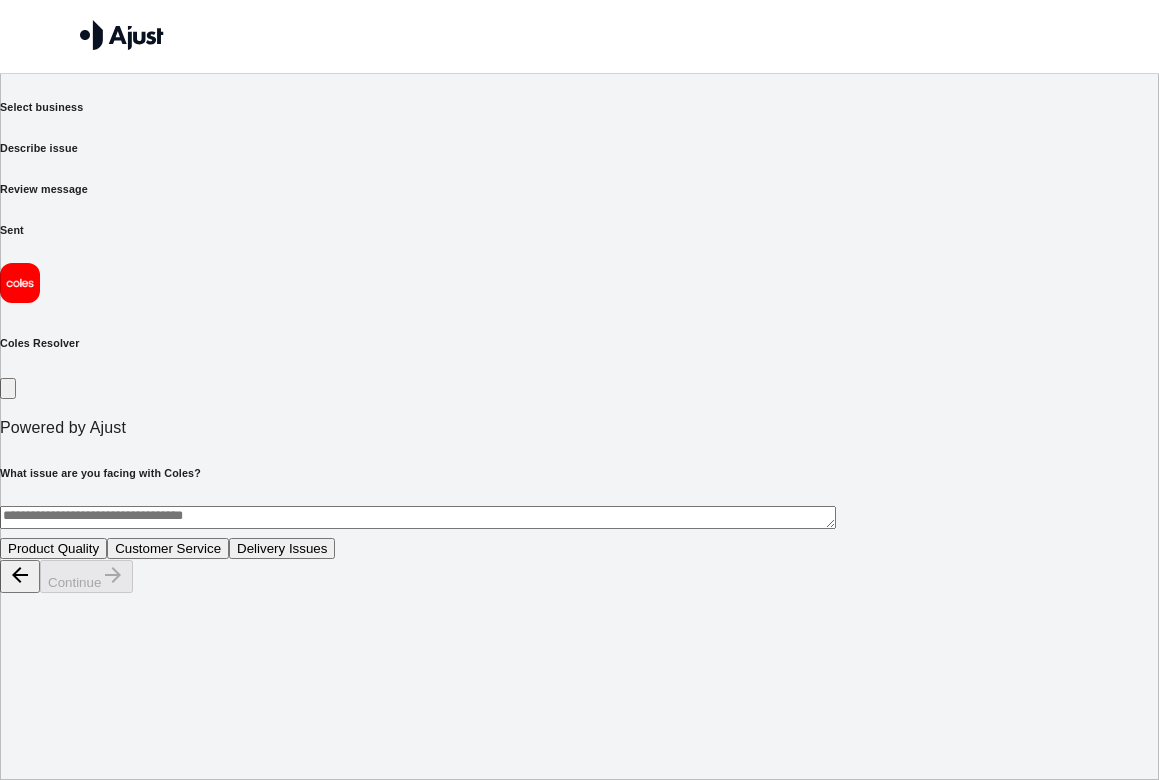 click on "Coles Resolver Powered by Ajust What issue are you facing with Coles? * ​ Product Quality Customer Service Delivery Issues" at bounding box center (579, 411) 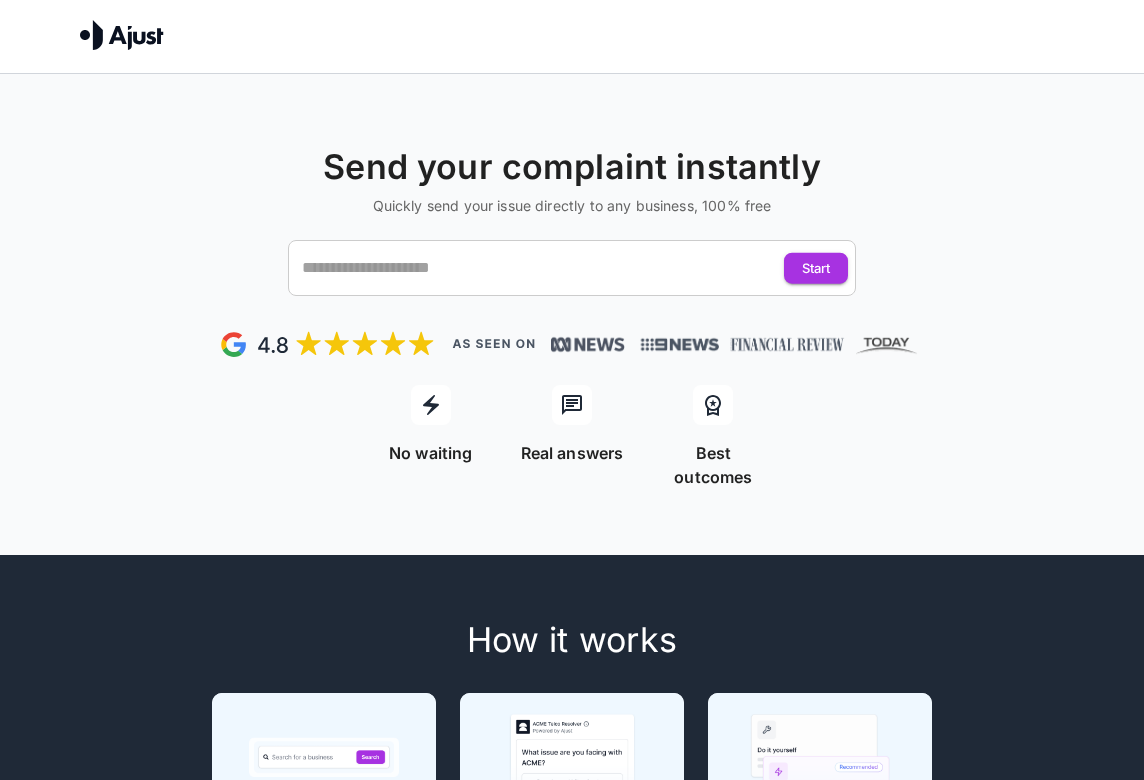 scroll, scrollTop: 0, scrollLeft: 0, axis: both 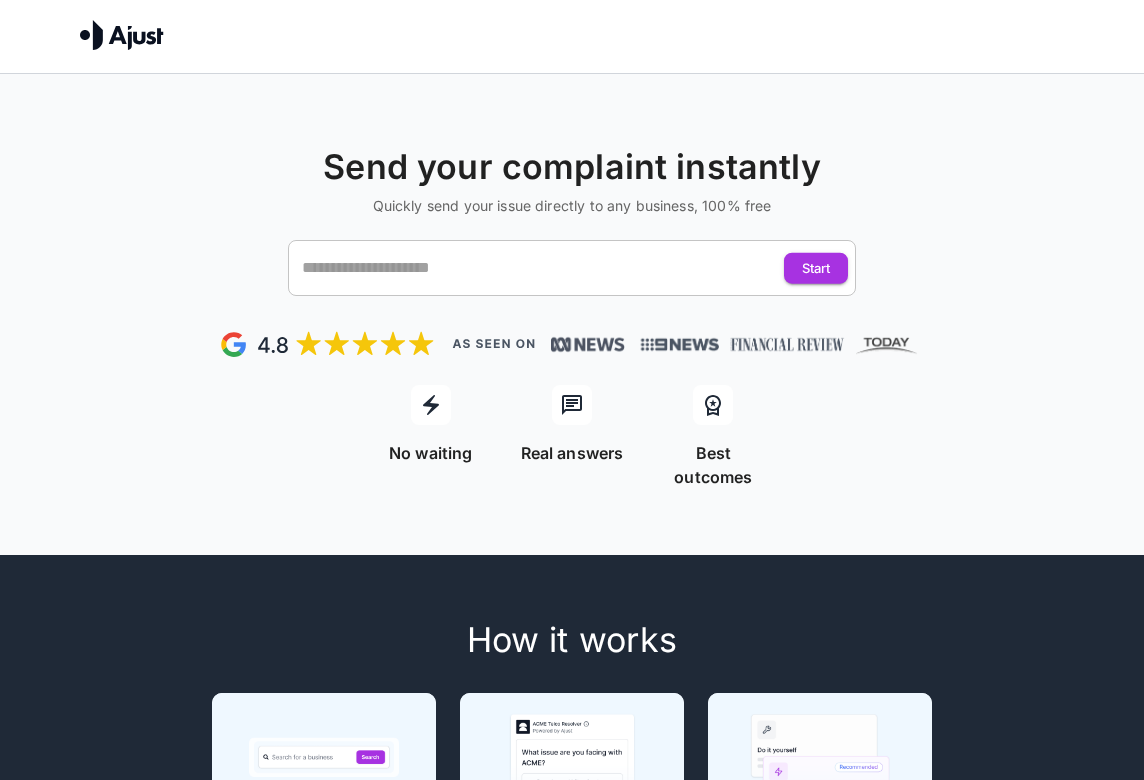 click at bounding box center [553, 268] 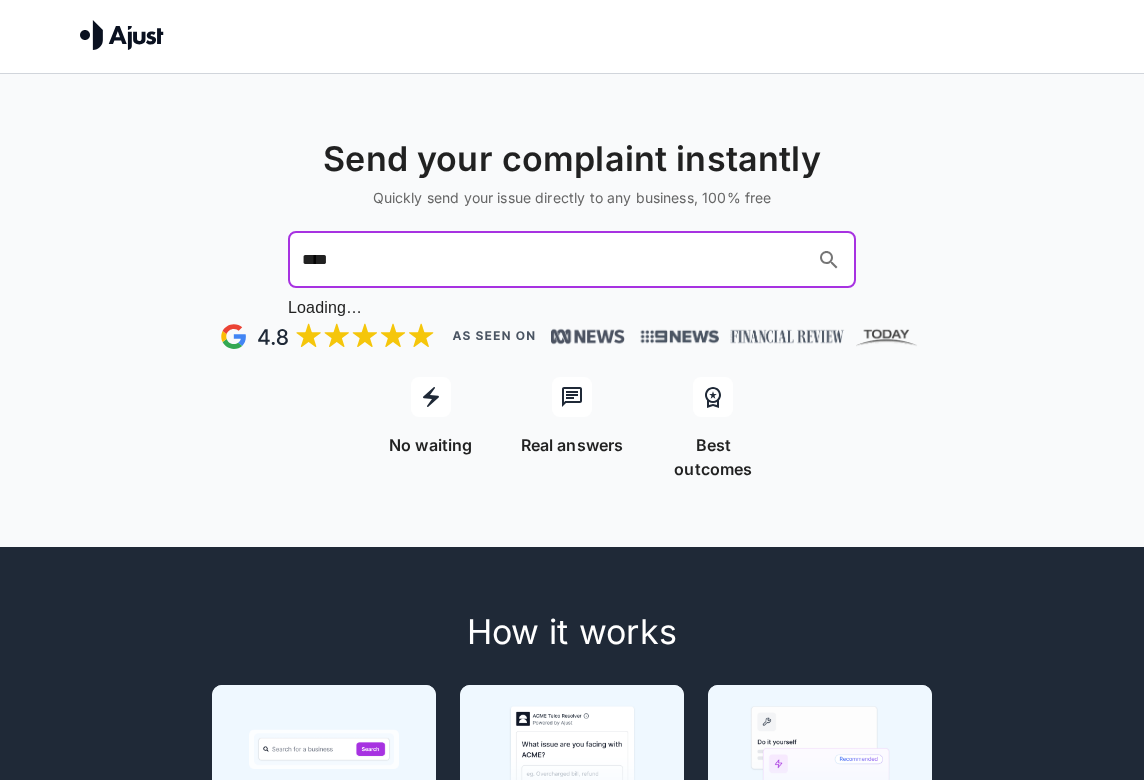 type on "*****" 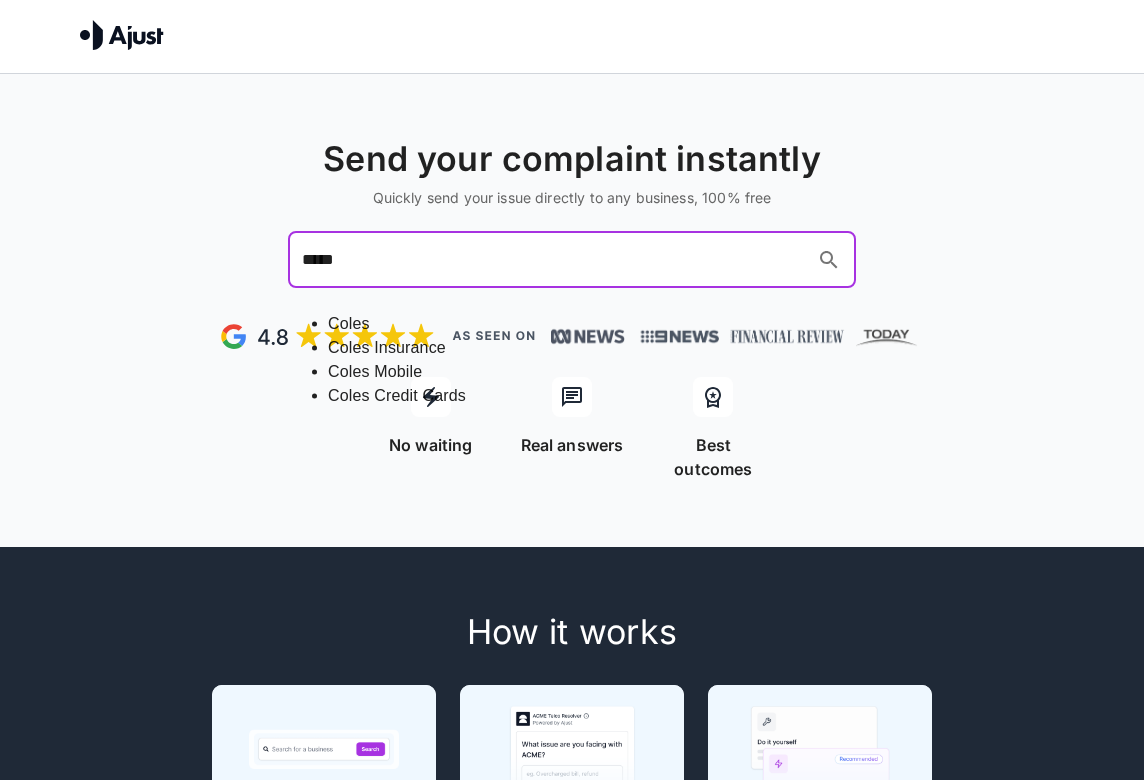 click on "Coles" at bounding box center [592, 324] 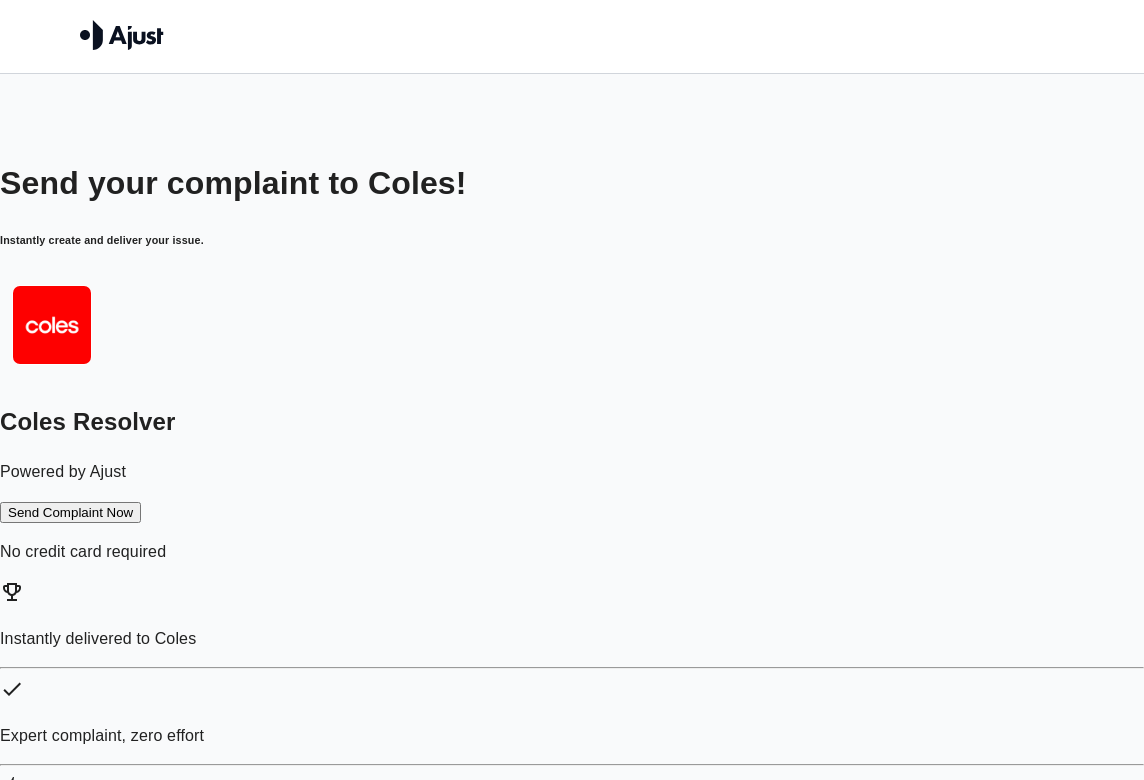 click on "Send Complaint Now" at bounding box center (70, 512) 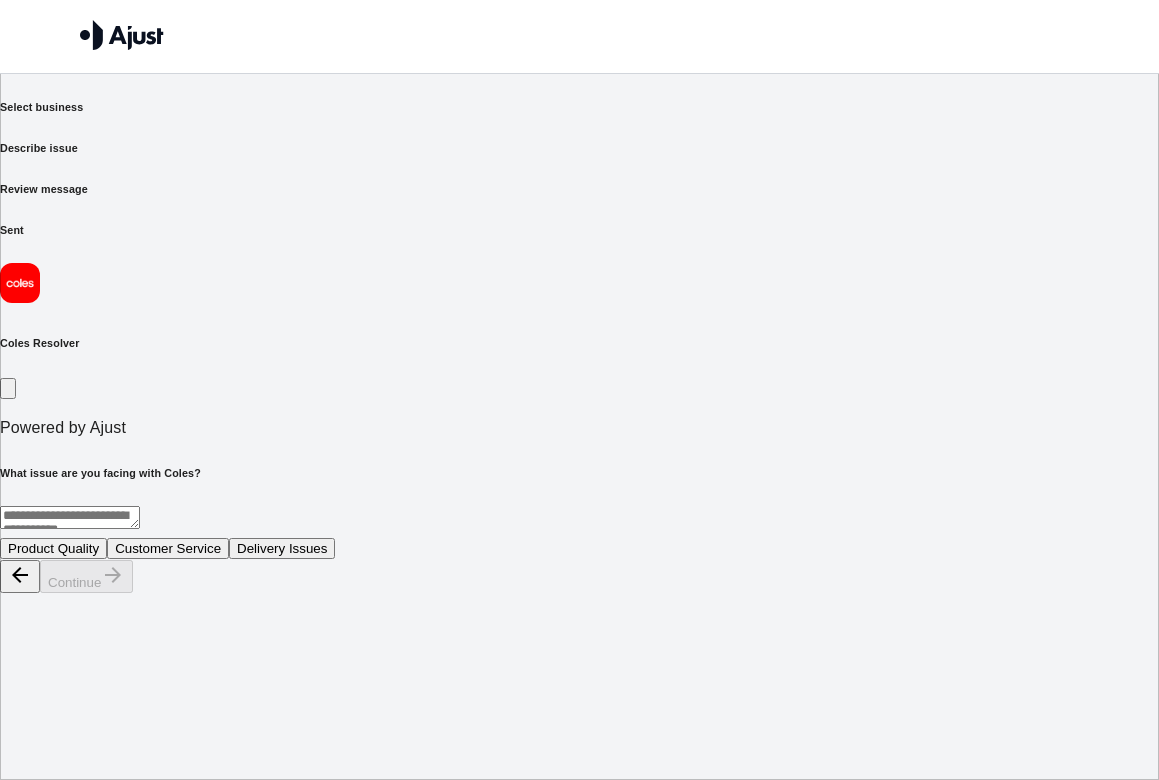 click on "Product Quality" at bounding box center [53, 548] 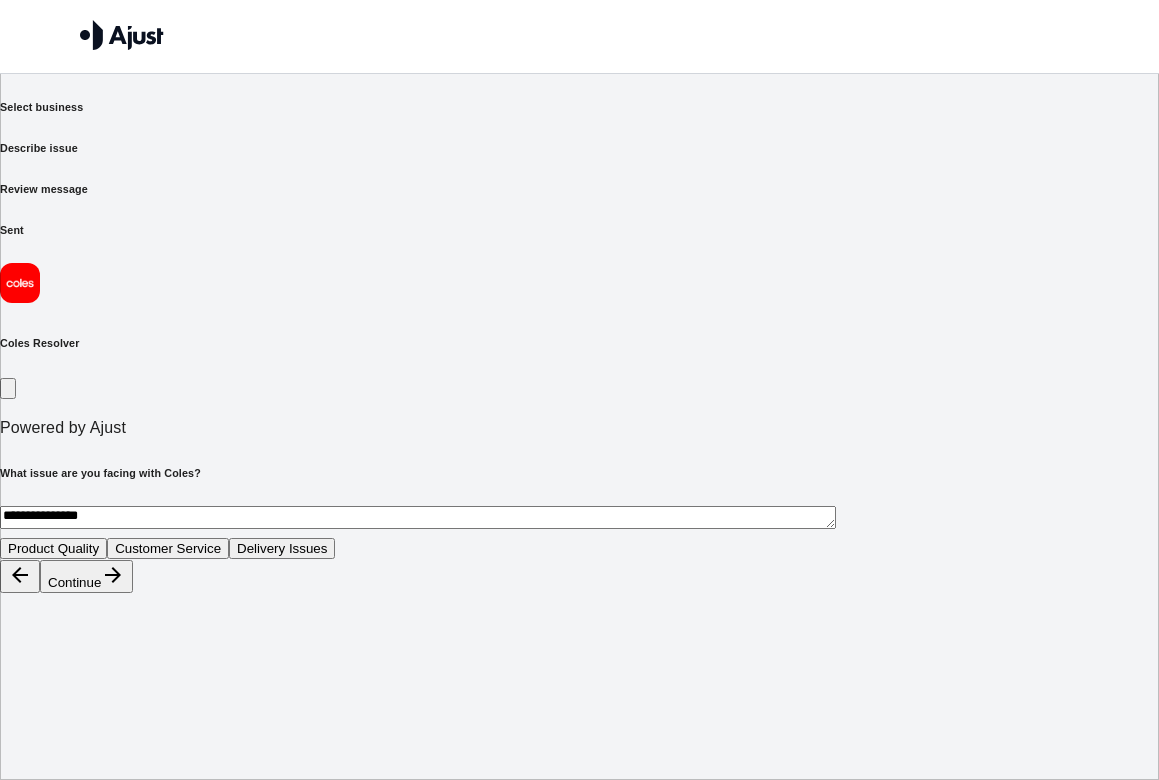 click on "**********" at bounding box center [579, 411] 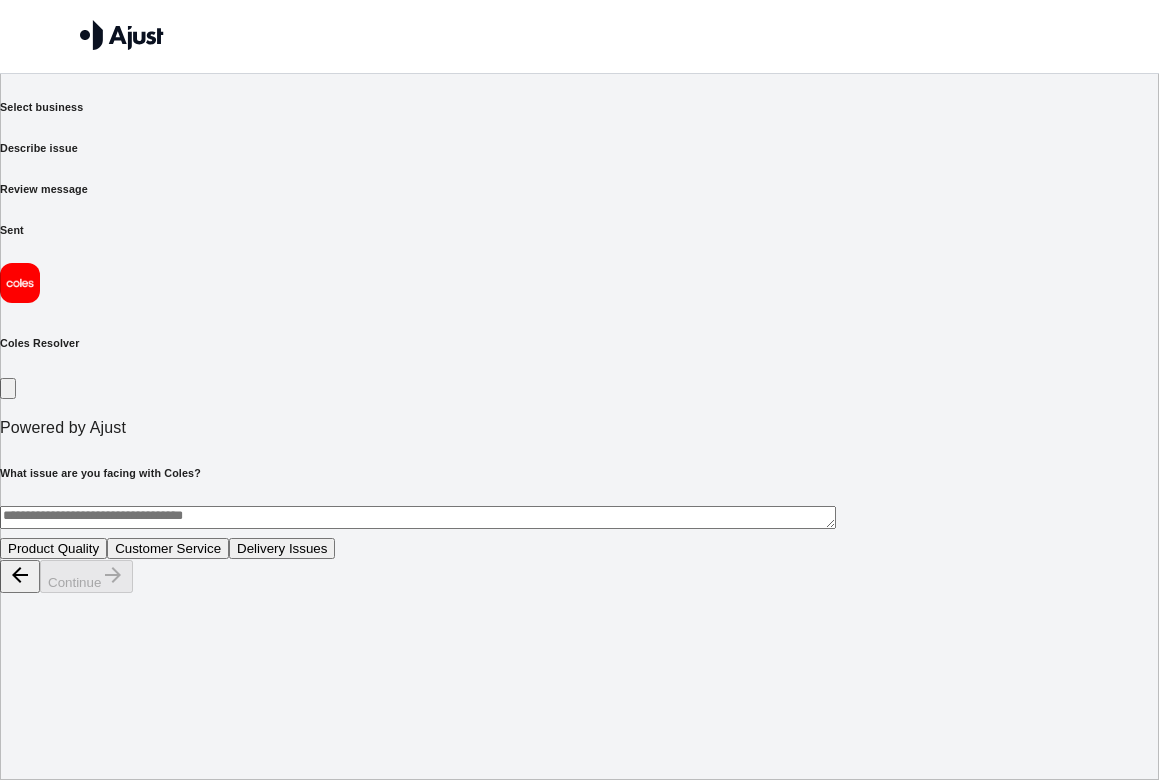 type 